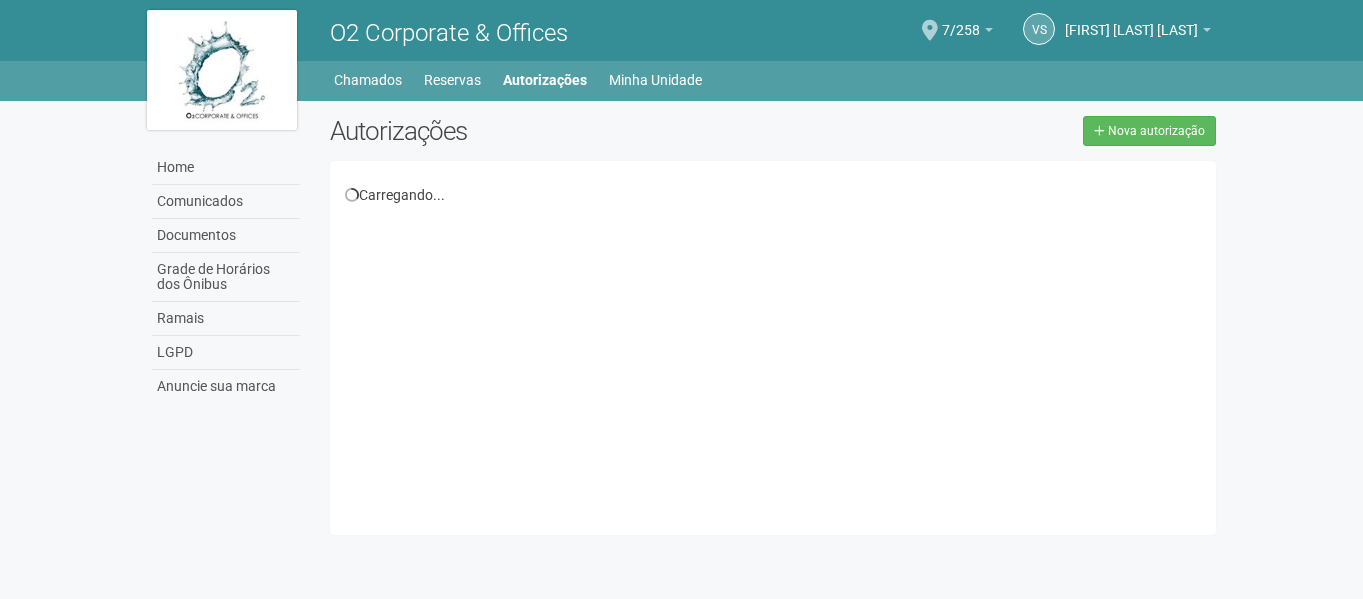 scroll, scrollTop: 0, scrollLeft: 0, axis: both 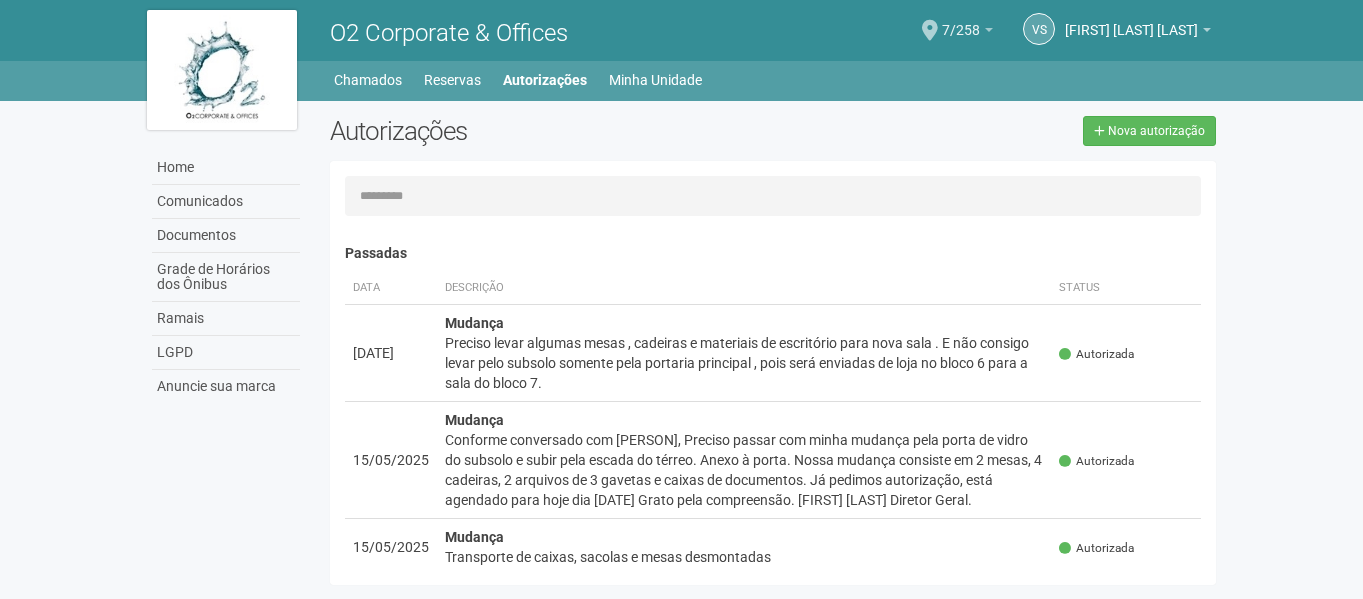 click on "7/258" at bounding box center [967, 33] 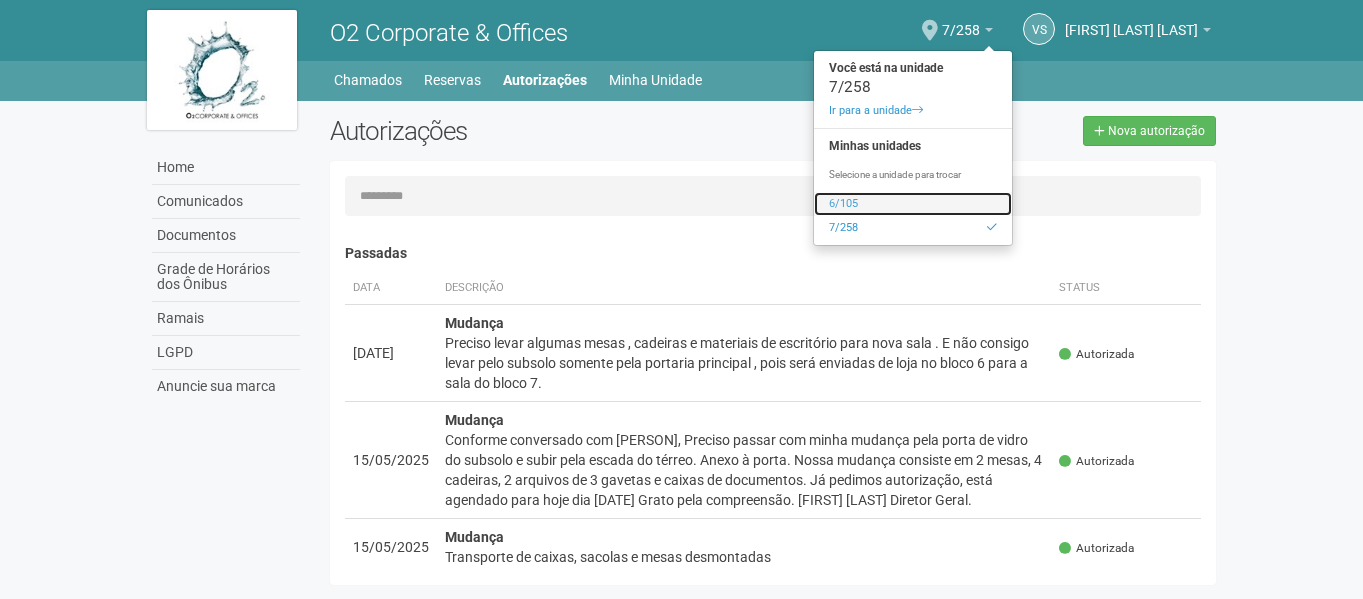 click on "6/105" at bounding box center [913, 204] 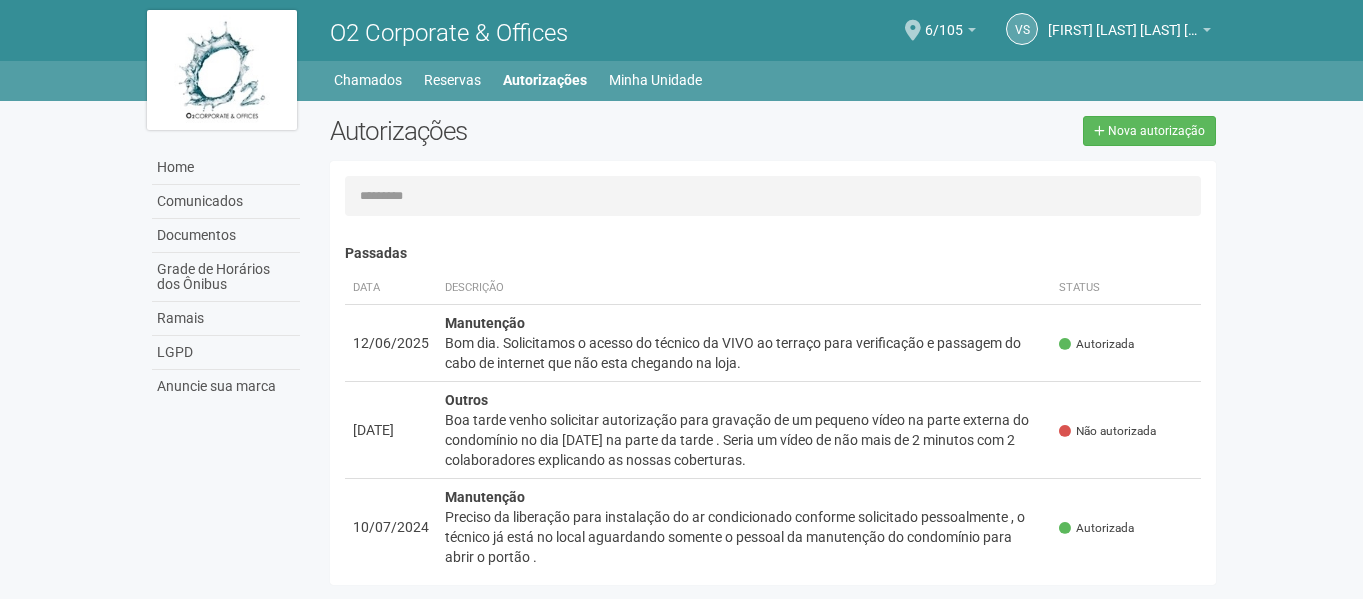 scroll, scrollTop: 0, scrollLeft: 0, axis: both 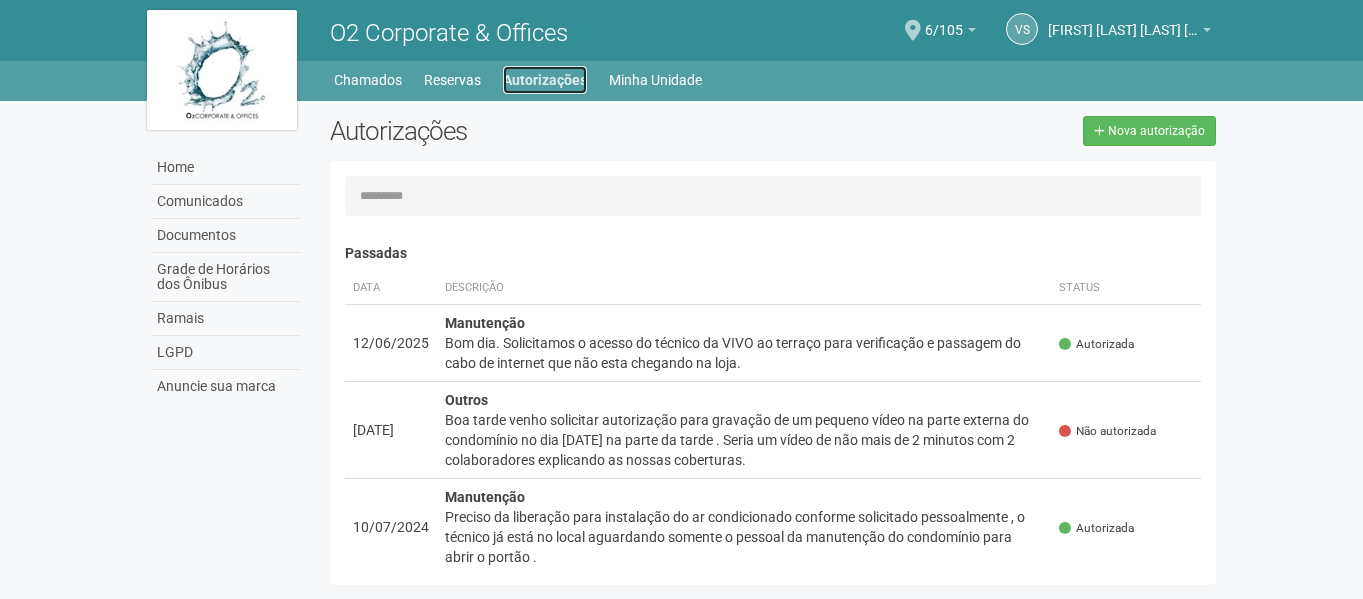 click on "Autorizações" at bounding box center (545, 80) 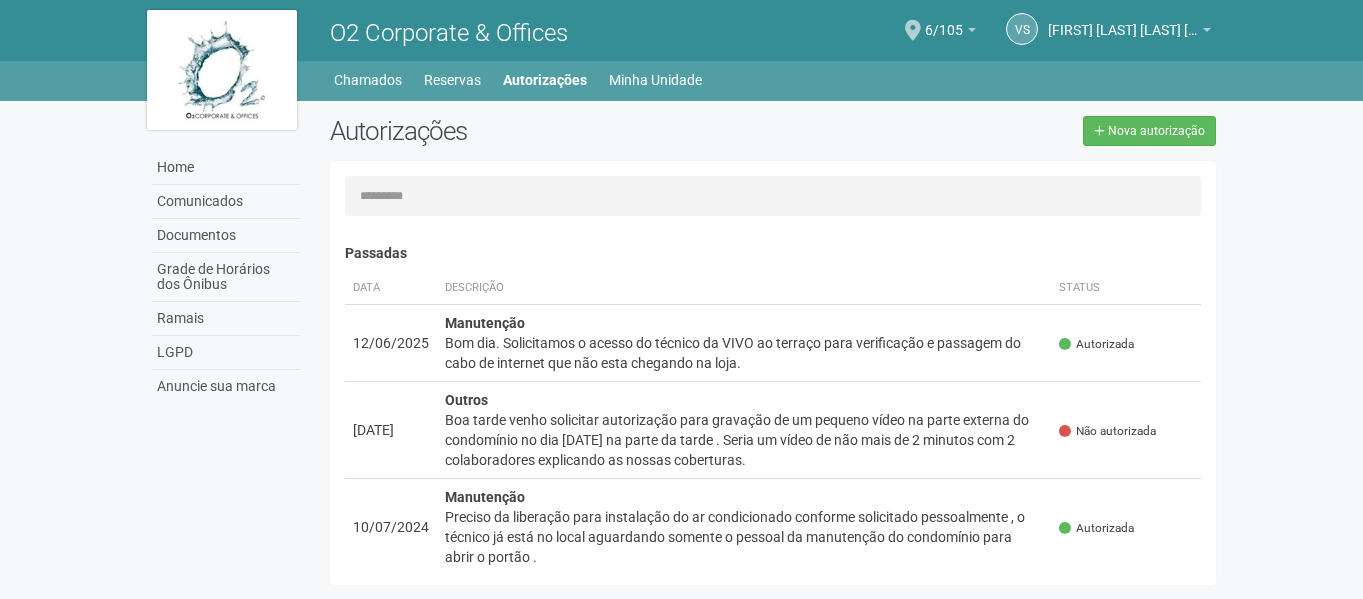 scroll, scrollTop: 0, scrollLeft: 0, axis: both 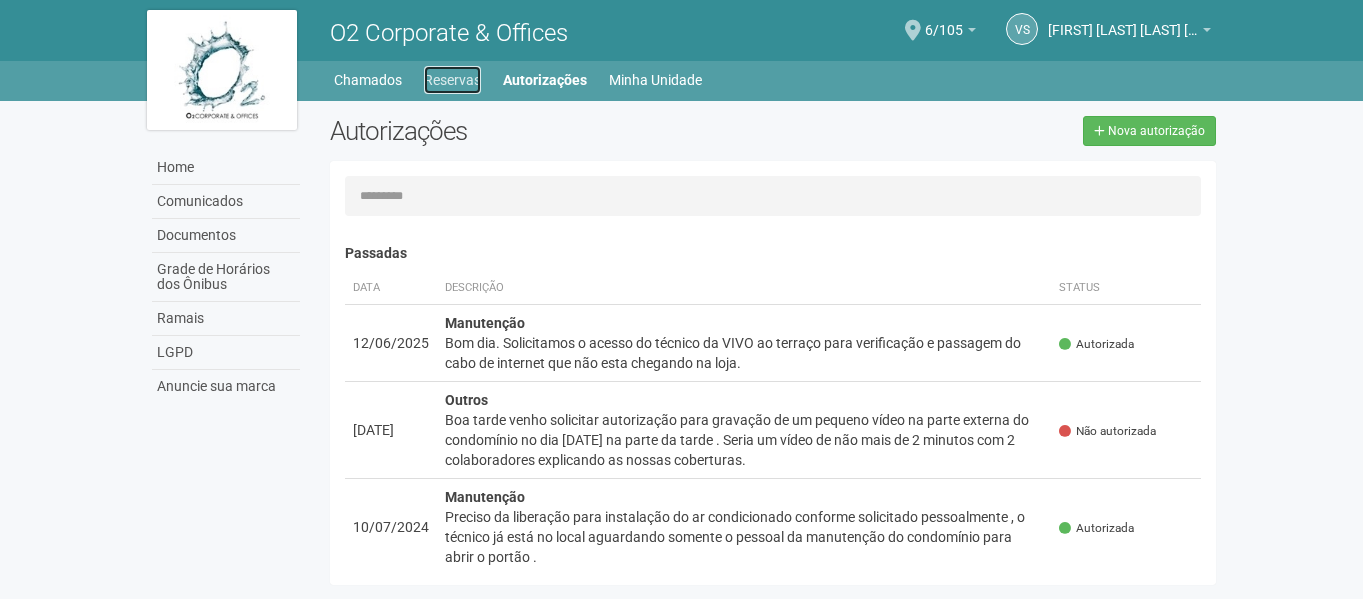click on "Reservas" at bounding box center [452, 80] 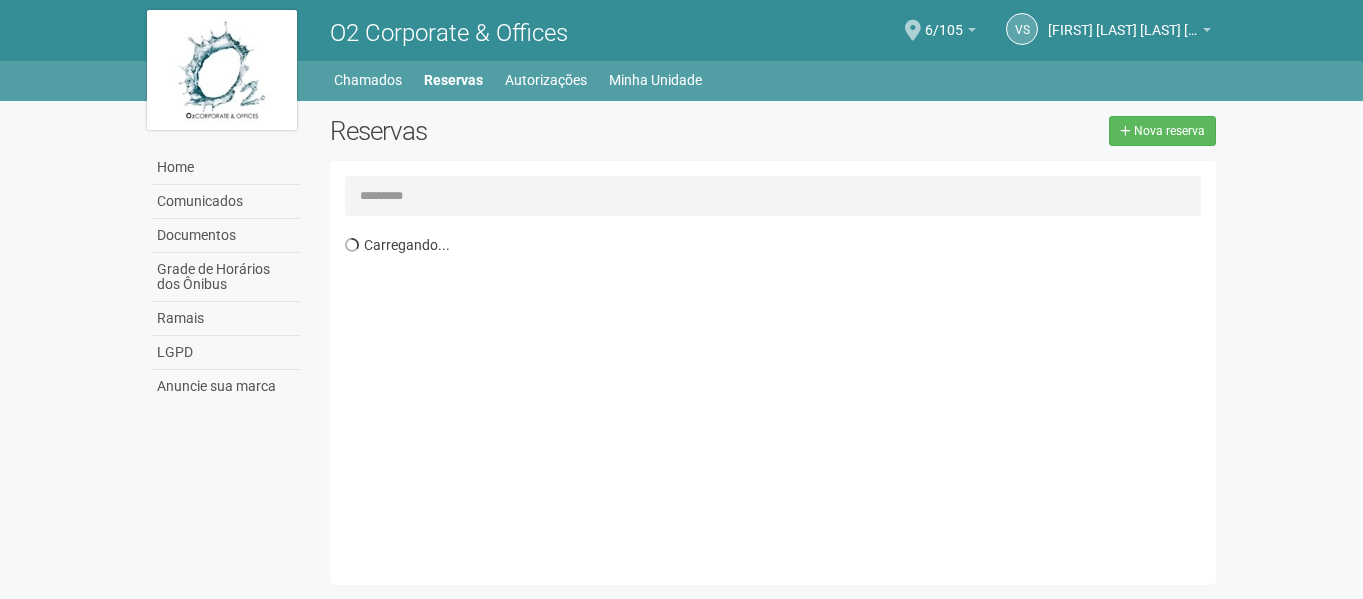 scroll, scrollTop: 0, scrollLeft: 0, axis: both 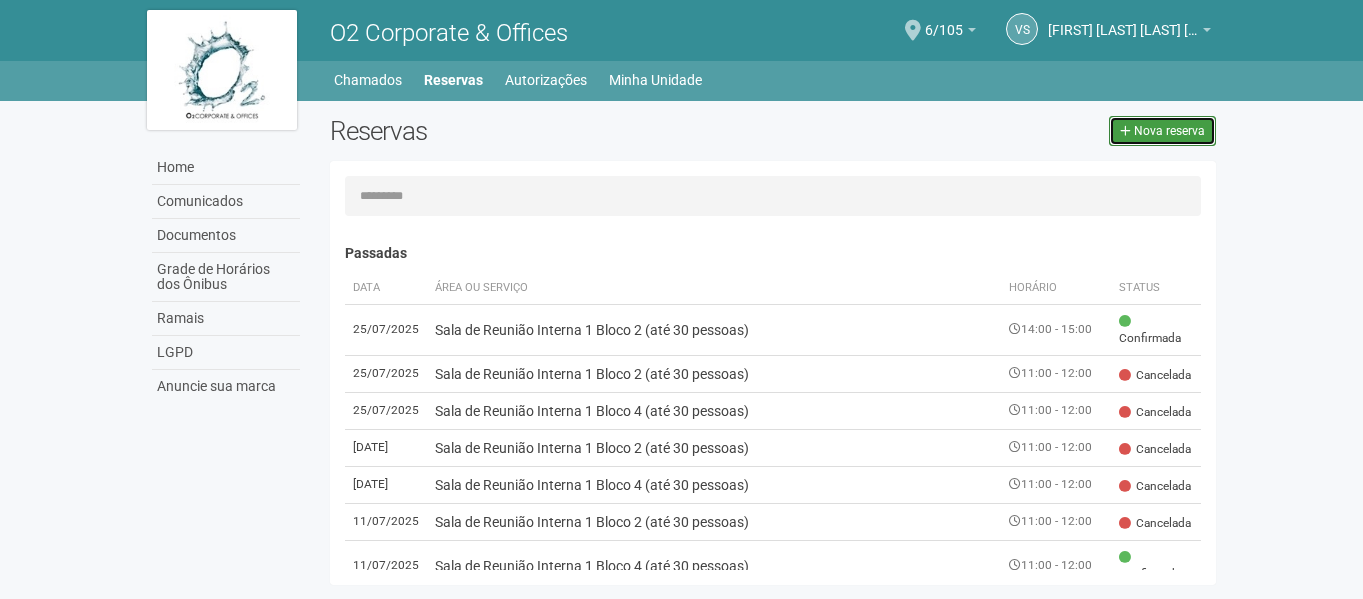 click on "Nova reserva" at bounding box center [1162, 131] 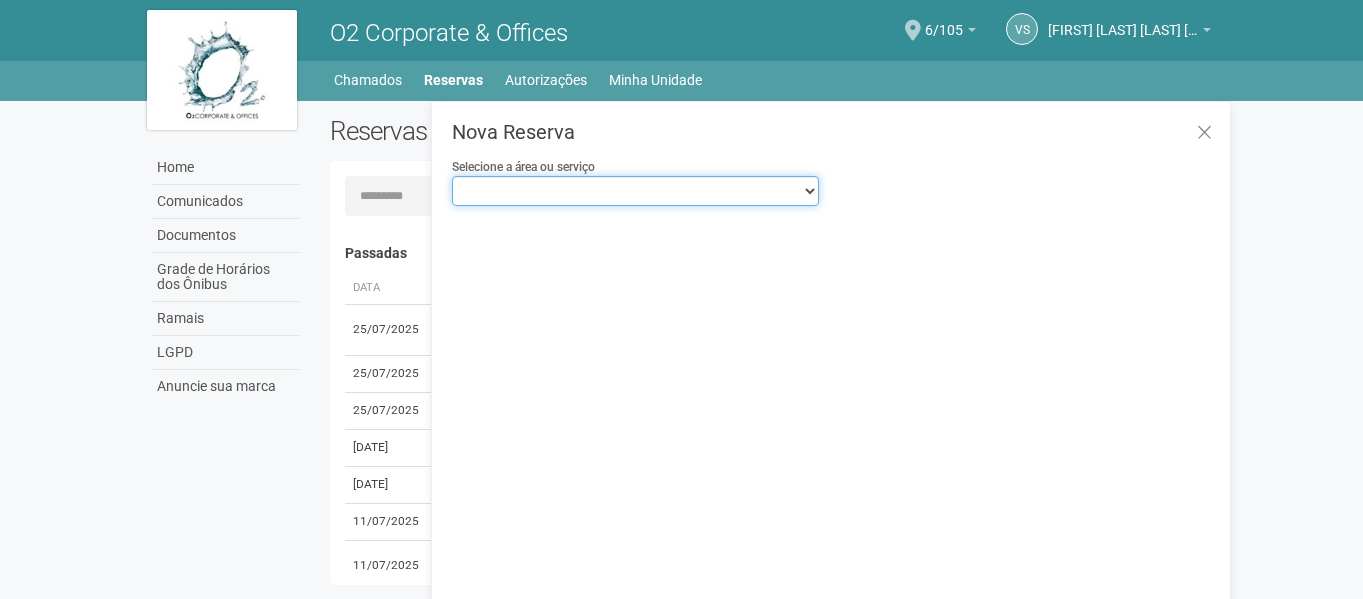 click on "**********" at bounding box center [635, 191] 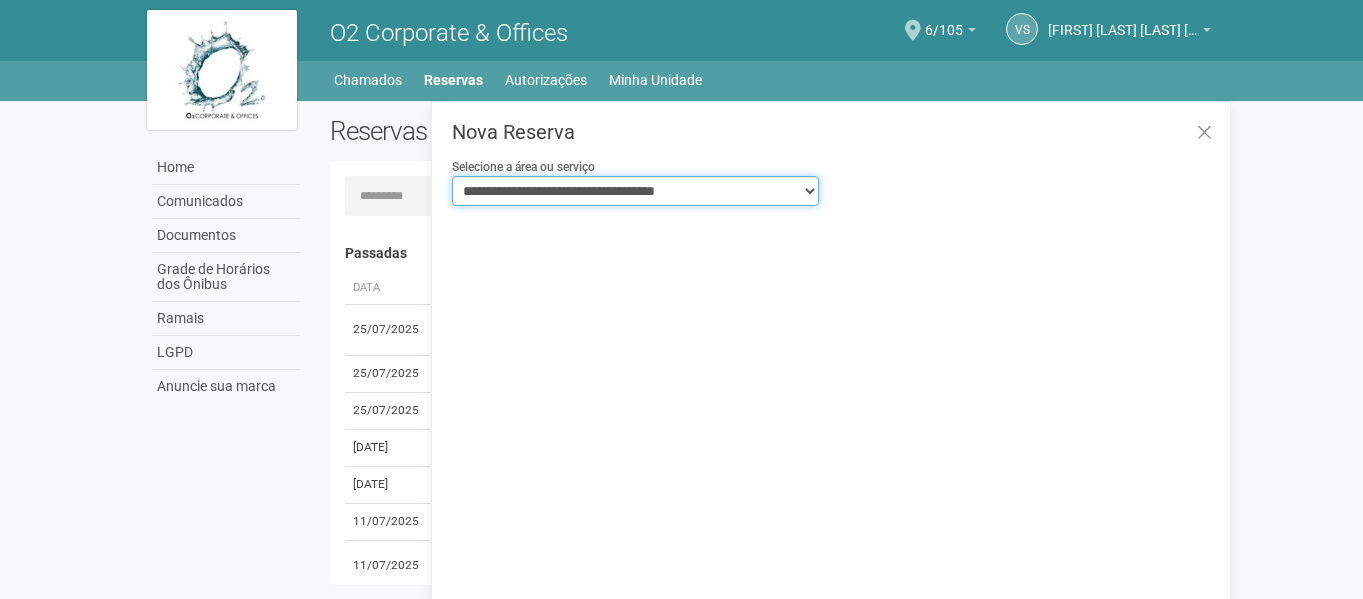 click on "**********" at bounding box center (635, 191) 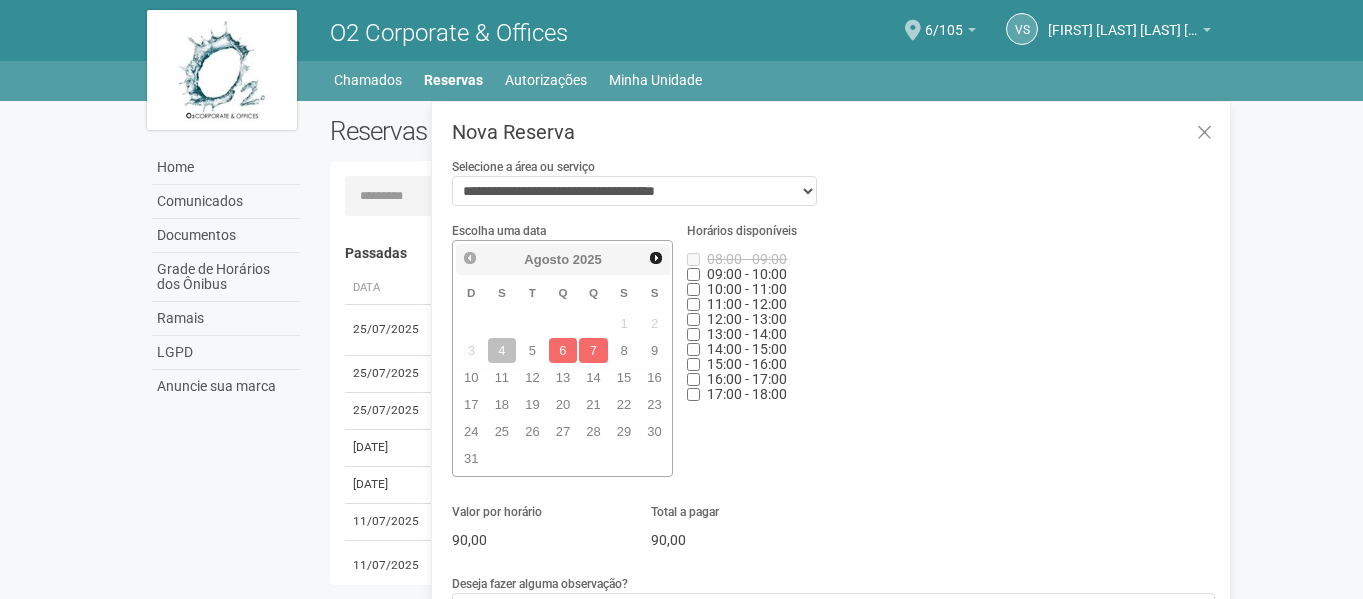 click on "**********" at bounding box center (833, 189) 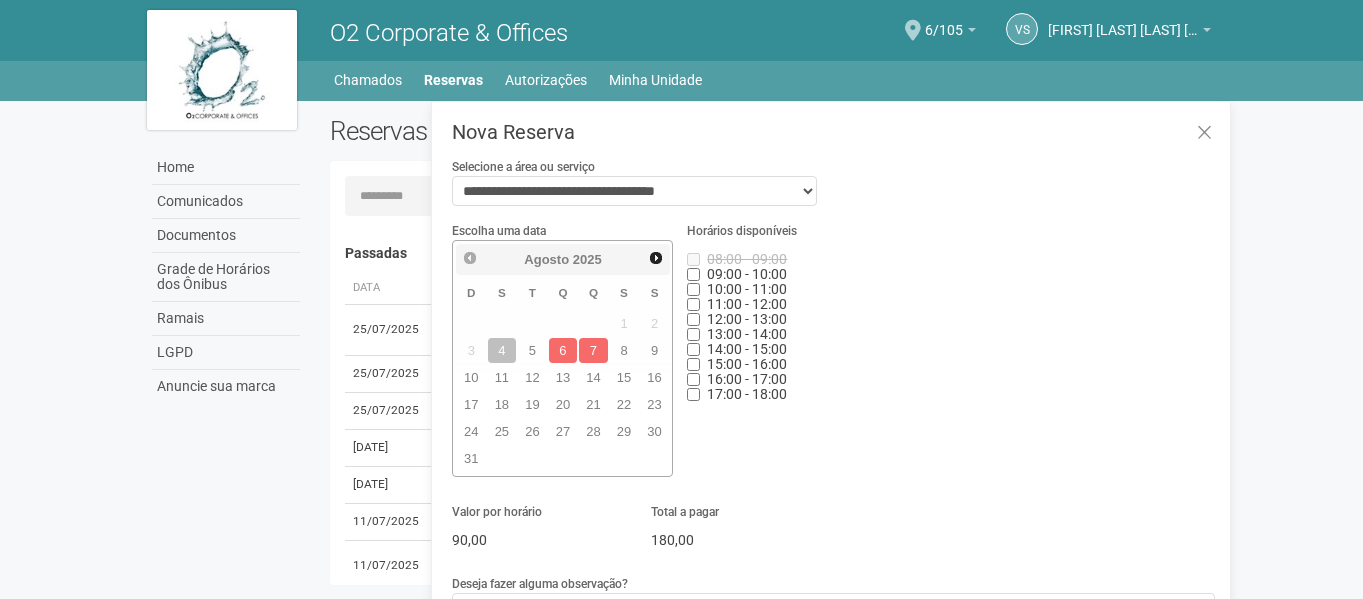 click on "Escolha uma data
Anterior Próximo Agosto   2025 D S T Q Q S S           1 2 3 4 5 6 7 8 9 10 11 12 13 14 15 16 17 18 19 20 21 22 23 24 25 26 27 28 29 30 31
Horários disponíveis
08:00 - 09:00
09:00 - 10:00
10:00 - 11:00
11:00 - 12:00
12:00 - 13:00
13:00 - 14:00
14:00 - 15:00
15:00 - 16:00
16:00 - 17:00
17:00 - 18:00" at bounding box center [833, 356] 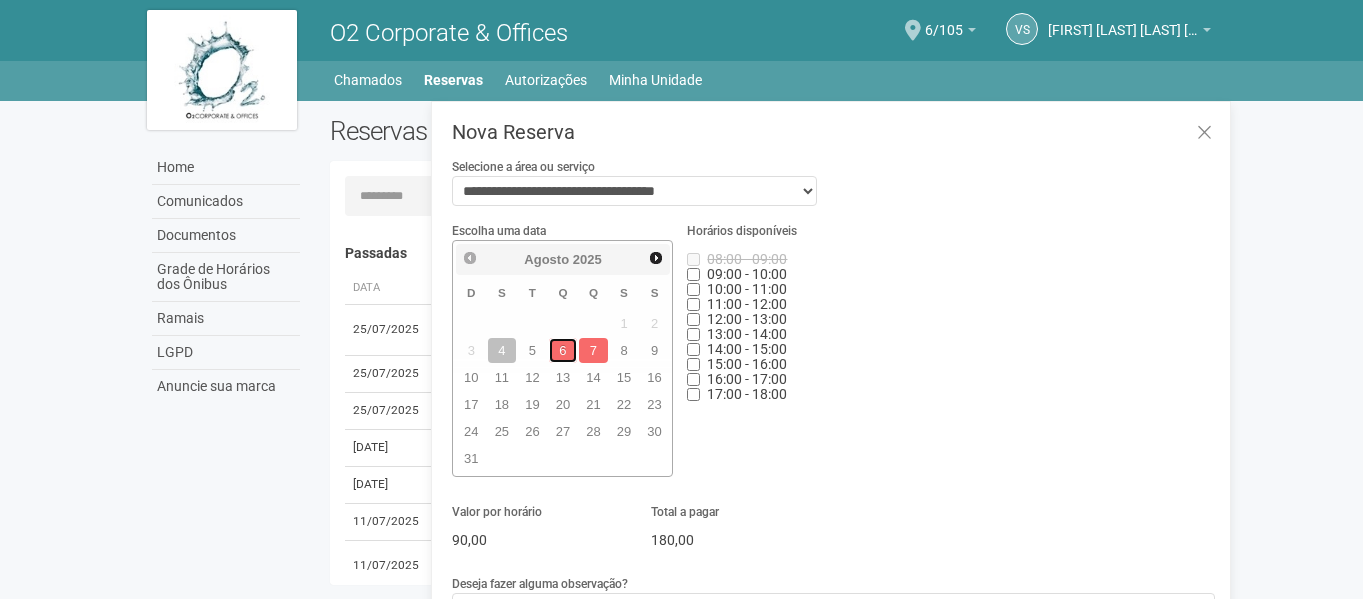 click on "6" at bounding box center (563, 350) 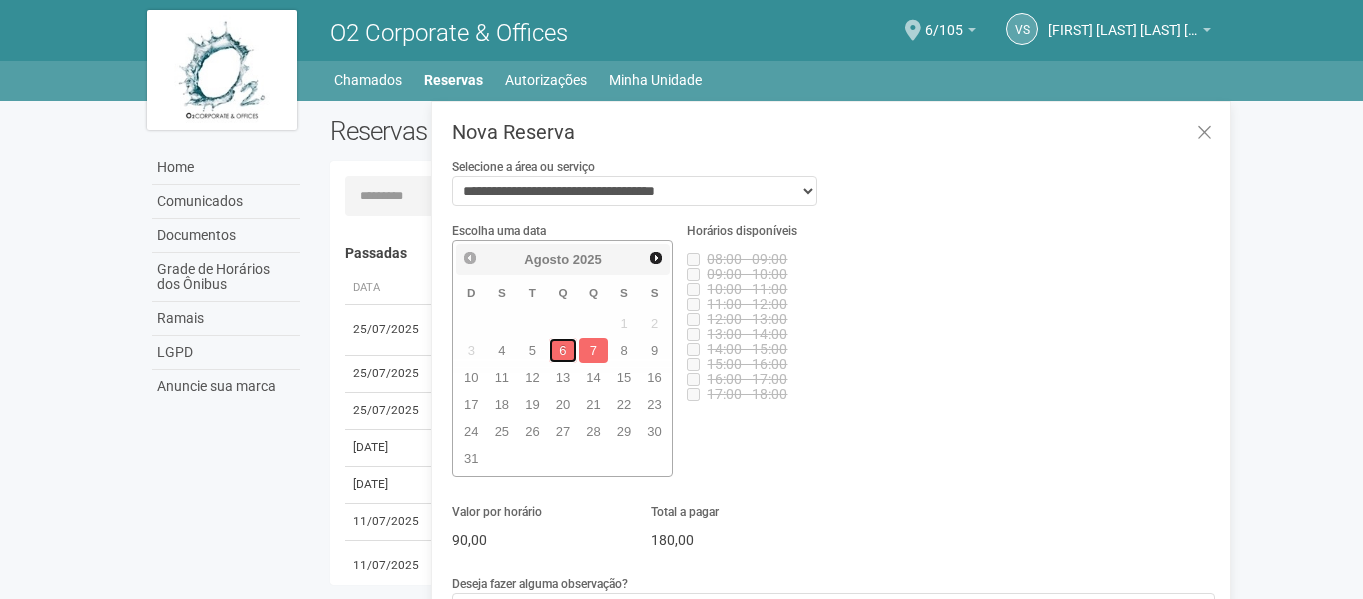 click on "6" at bounding box center (563, 350) 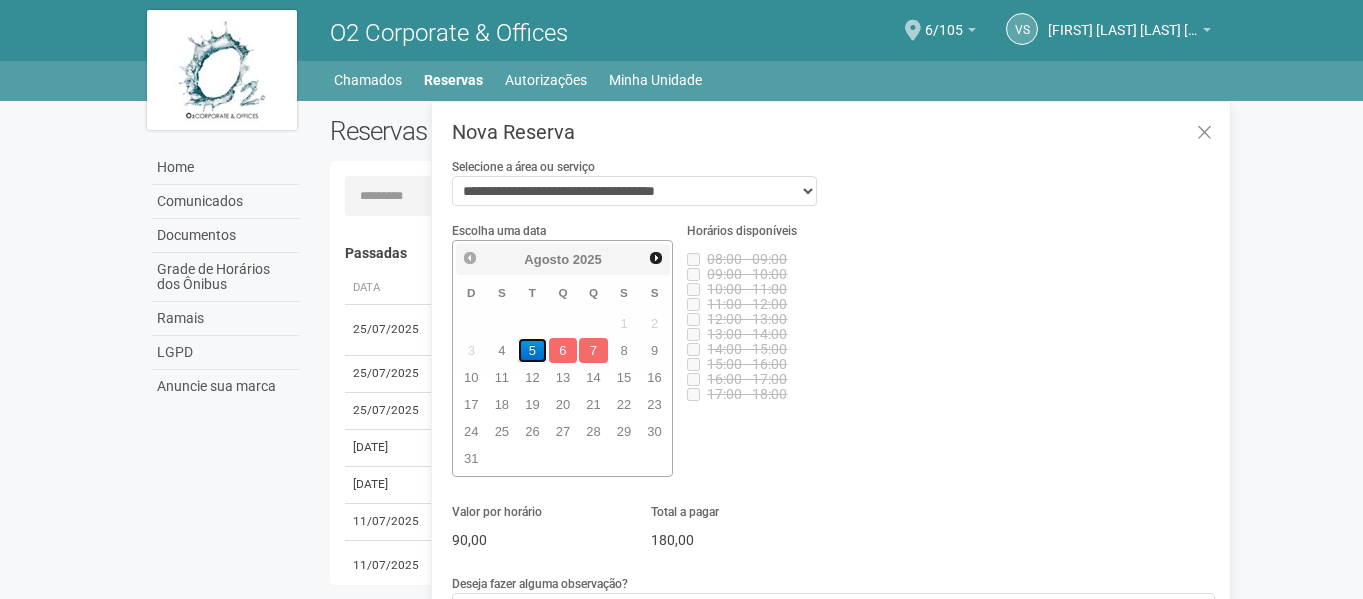 click on "5" at bounding box center [532, 350] 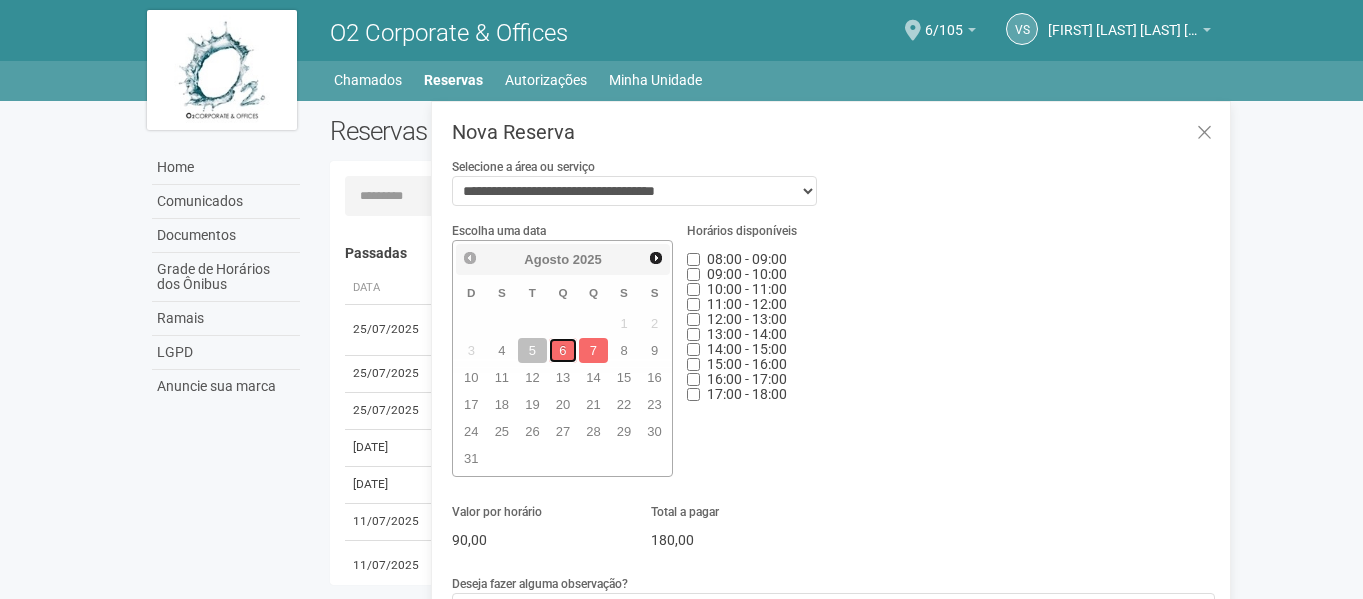 click on "6" at bounding box center (563, 350) 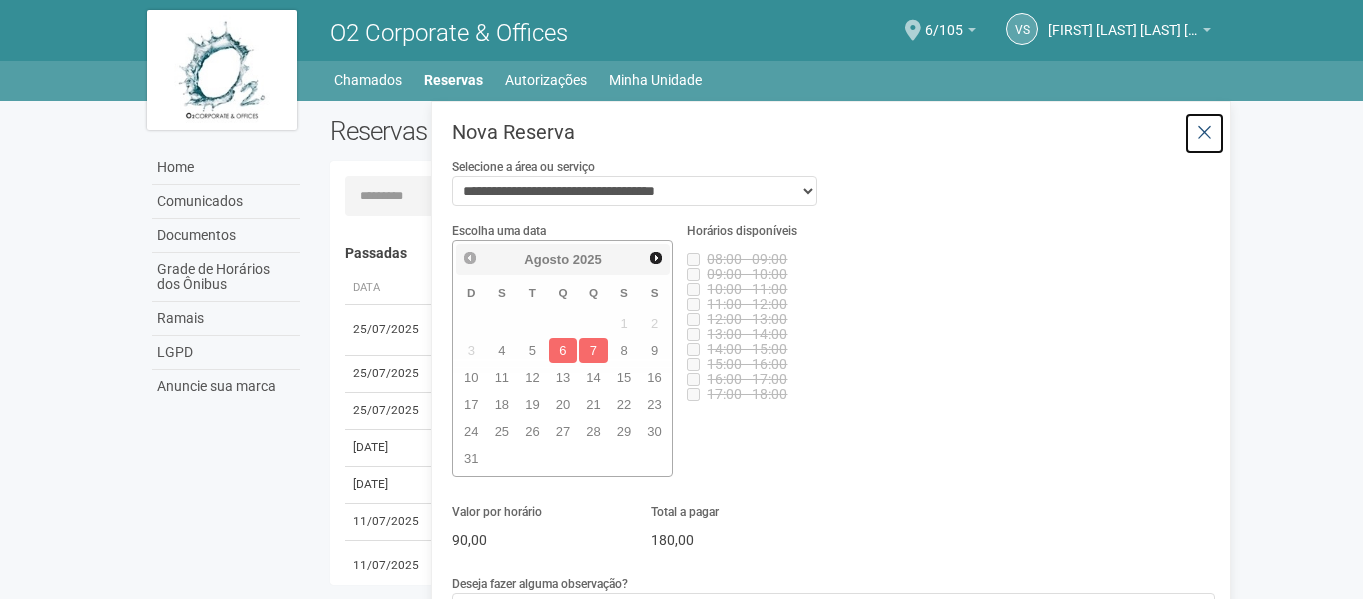 click at bounding box center [1204, 133] 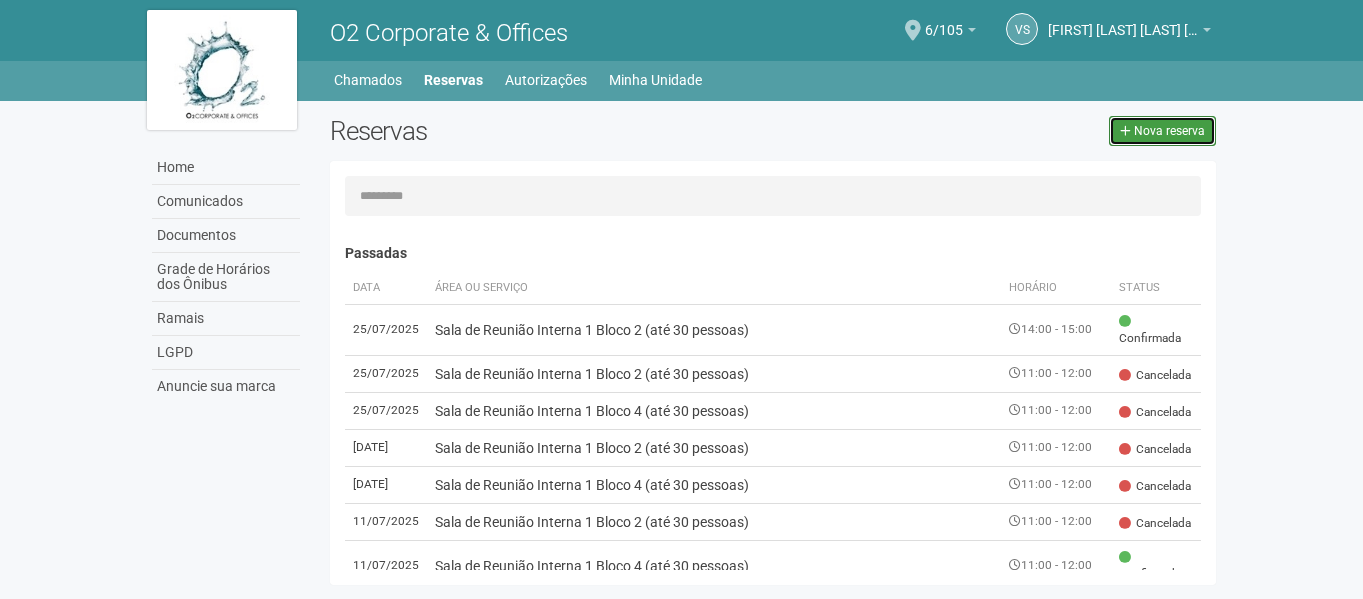 click on "Nova reserva" at bounding box center [1169, 131] 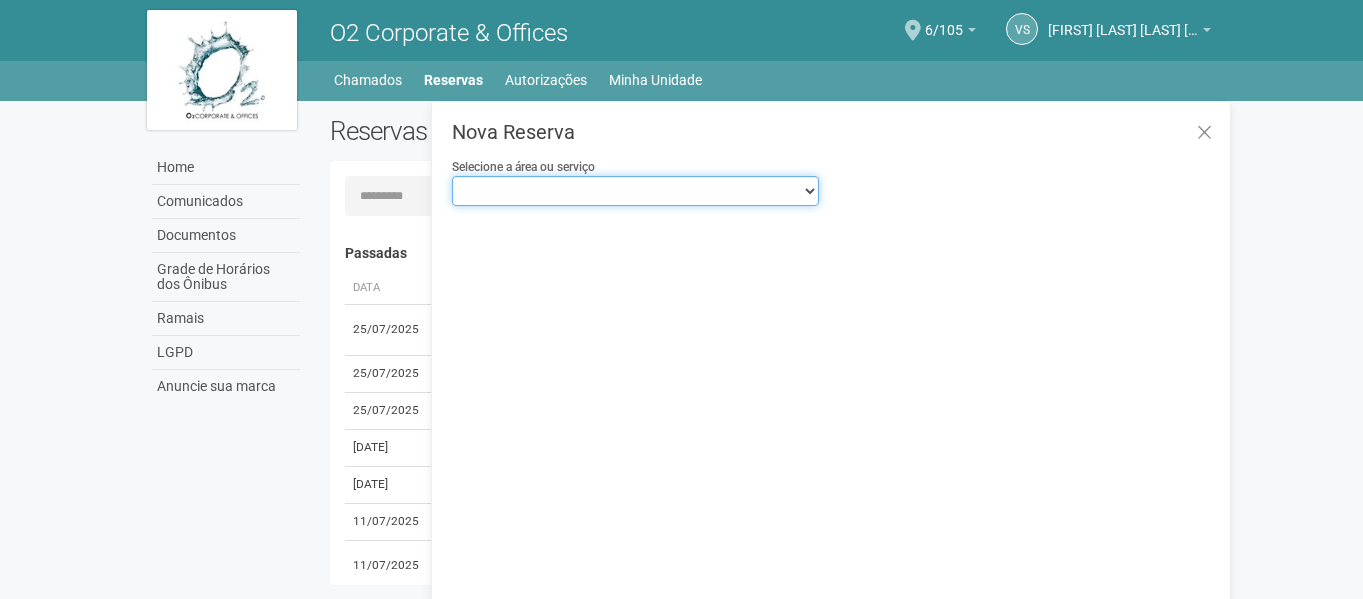 click on "**********" at bounding box center [635, 191] 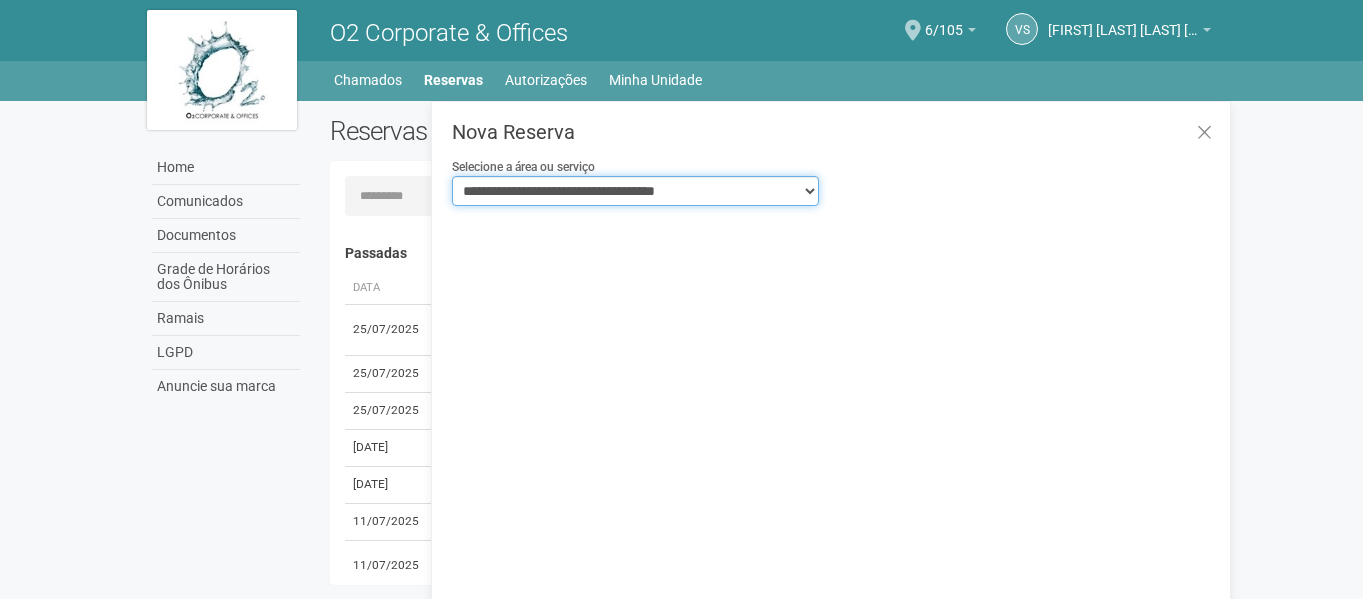 click on "**********" at bounding box center (635, 191) 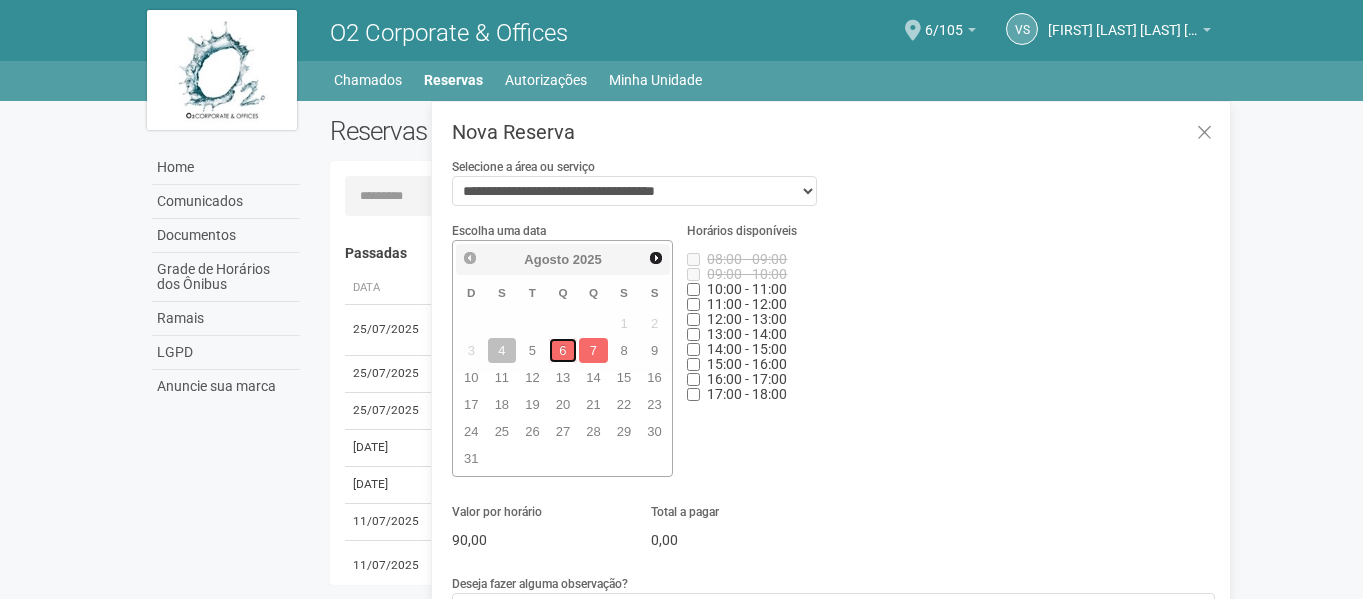 click on "6" at bounding box center (563, 350) 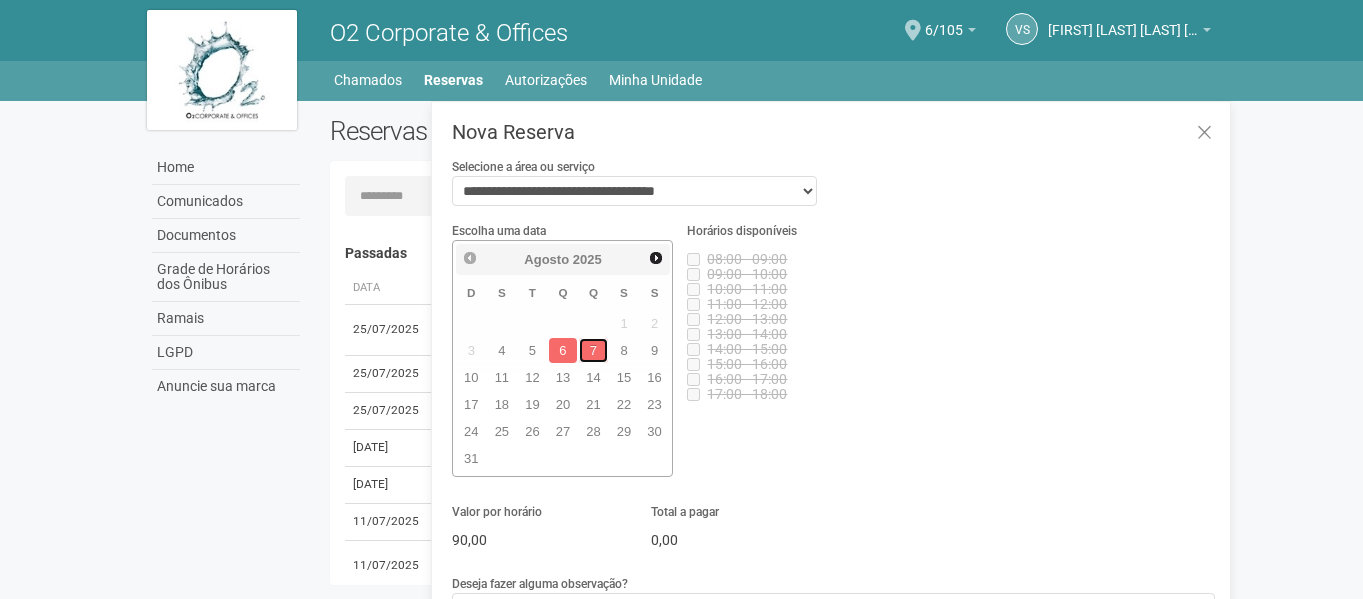click on "7" at bounding box center [593, 350] 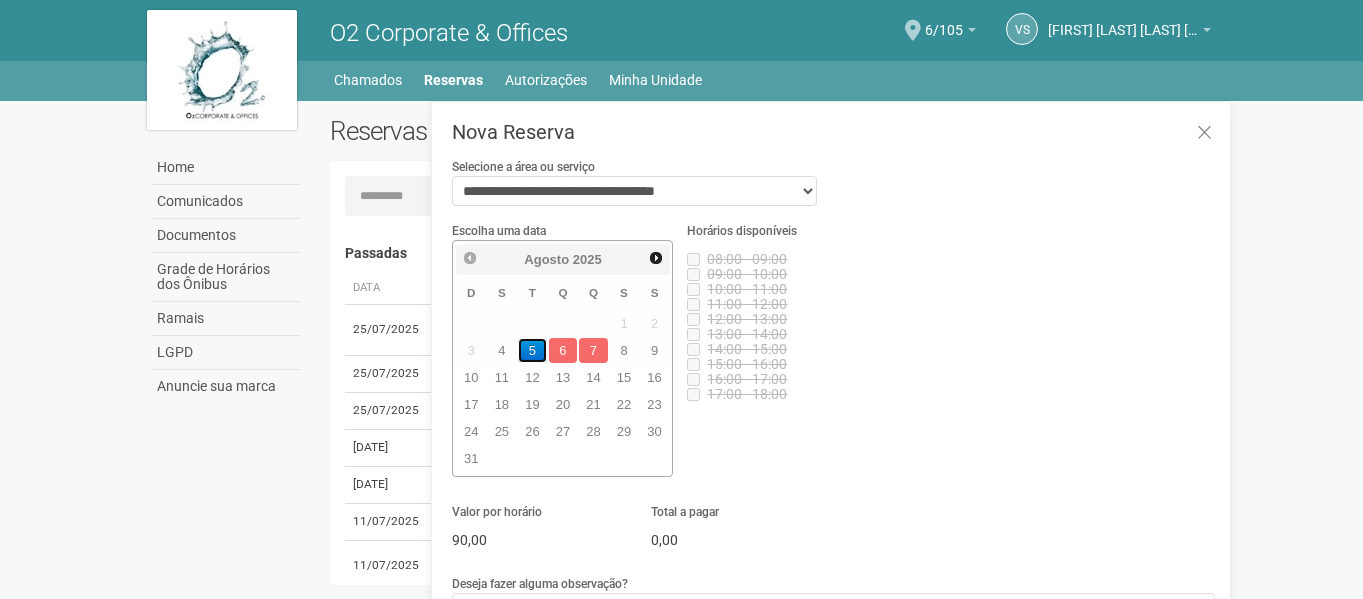 click on "5" at bounding box center [532, 350] 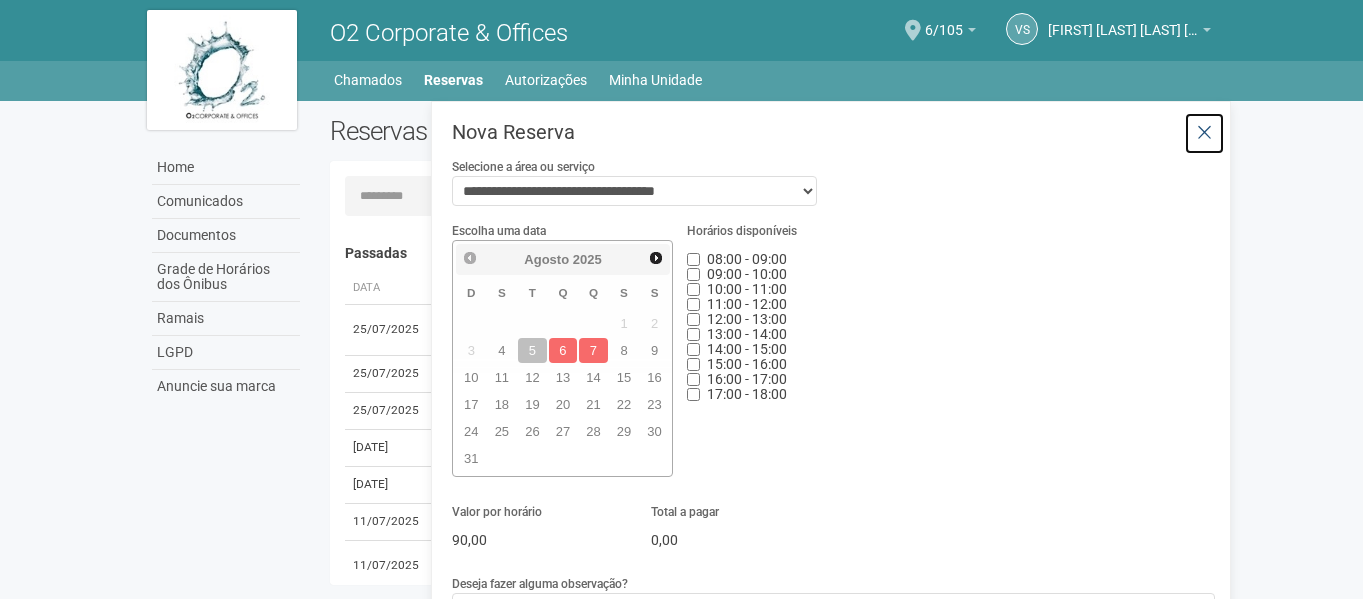 click at bounding box center [1204, 133] 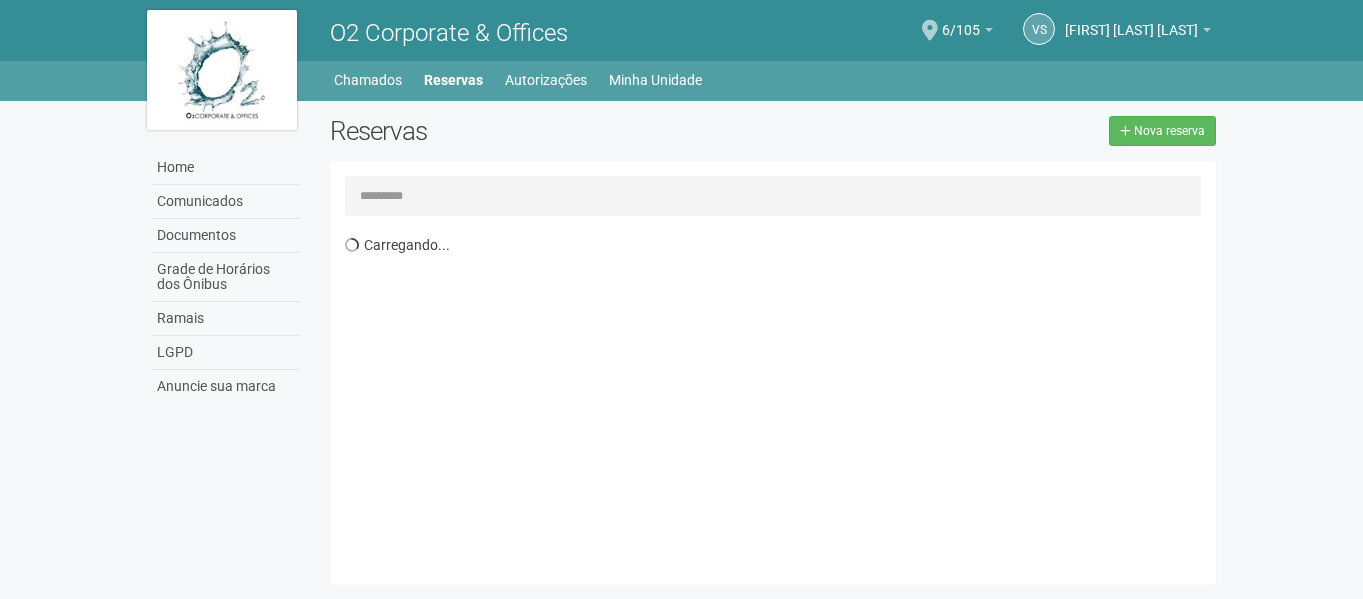 scroll, scrollTop: 0, scrollLeft: 0, axis: both 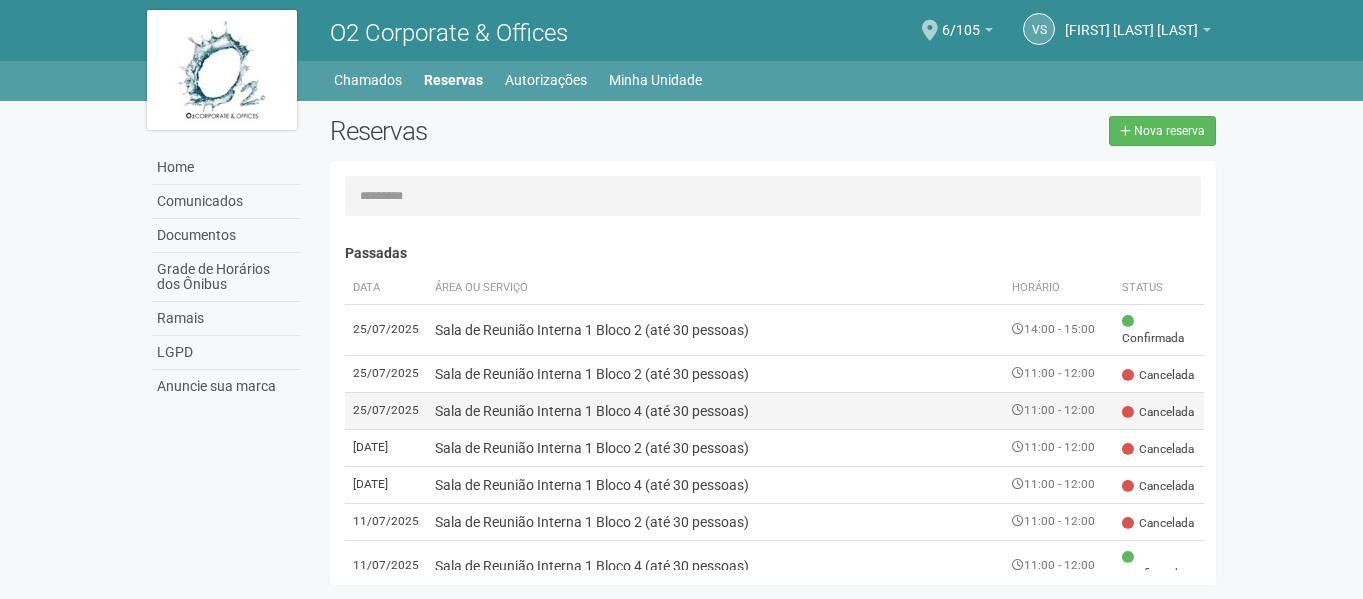 click on "Sala de Reunião Interna 1 Bloco 4 (até 30 pessoas)" at bounding box center (716, 410) 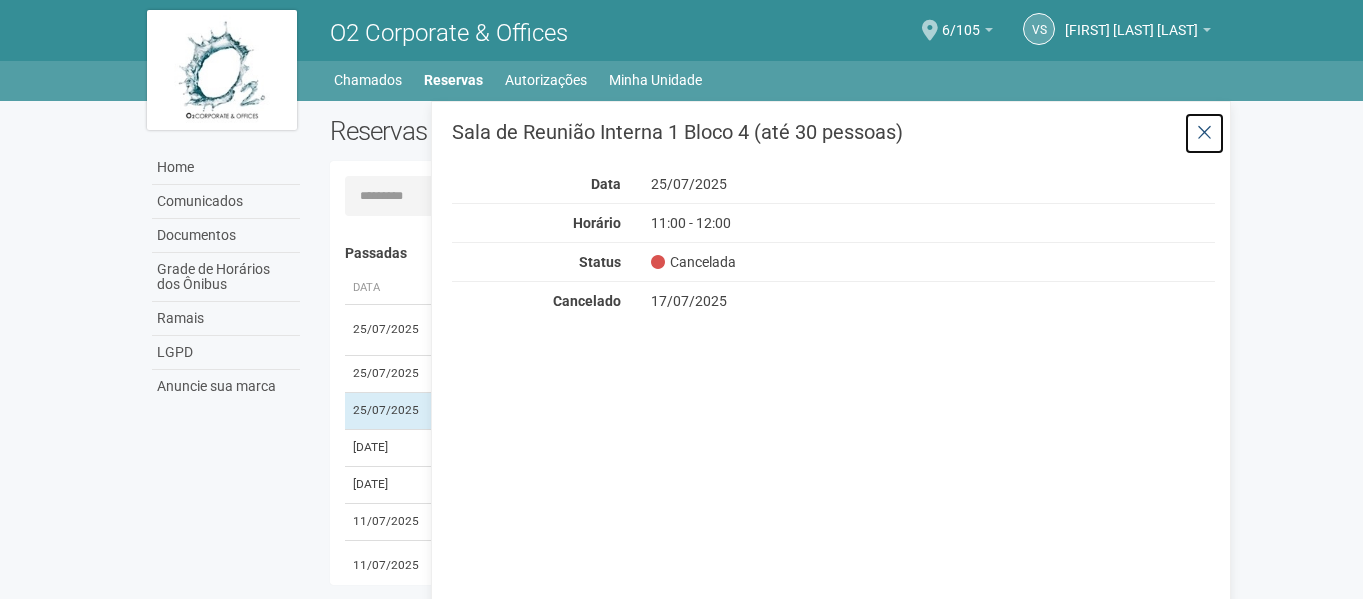 click at bounding box center (1204, 133) 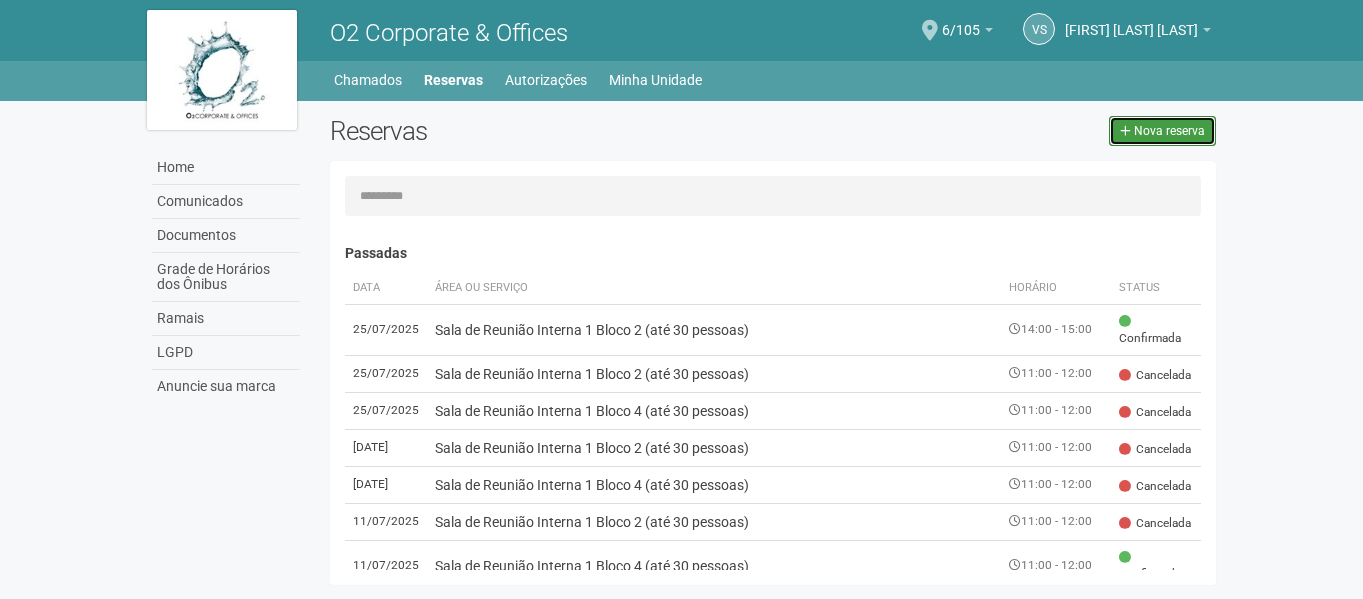 click on "Nova reserva" at bounding box center [1162, 131] 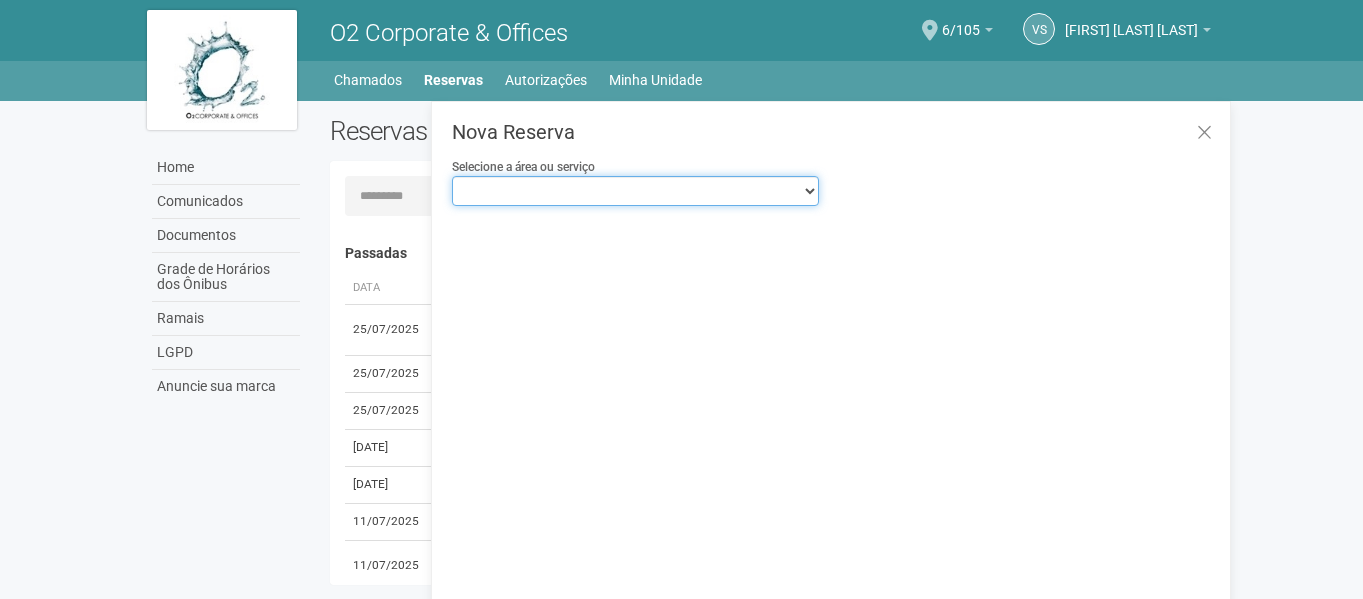 click on "**********" at bounding box center (635, 191) 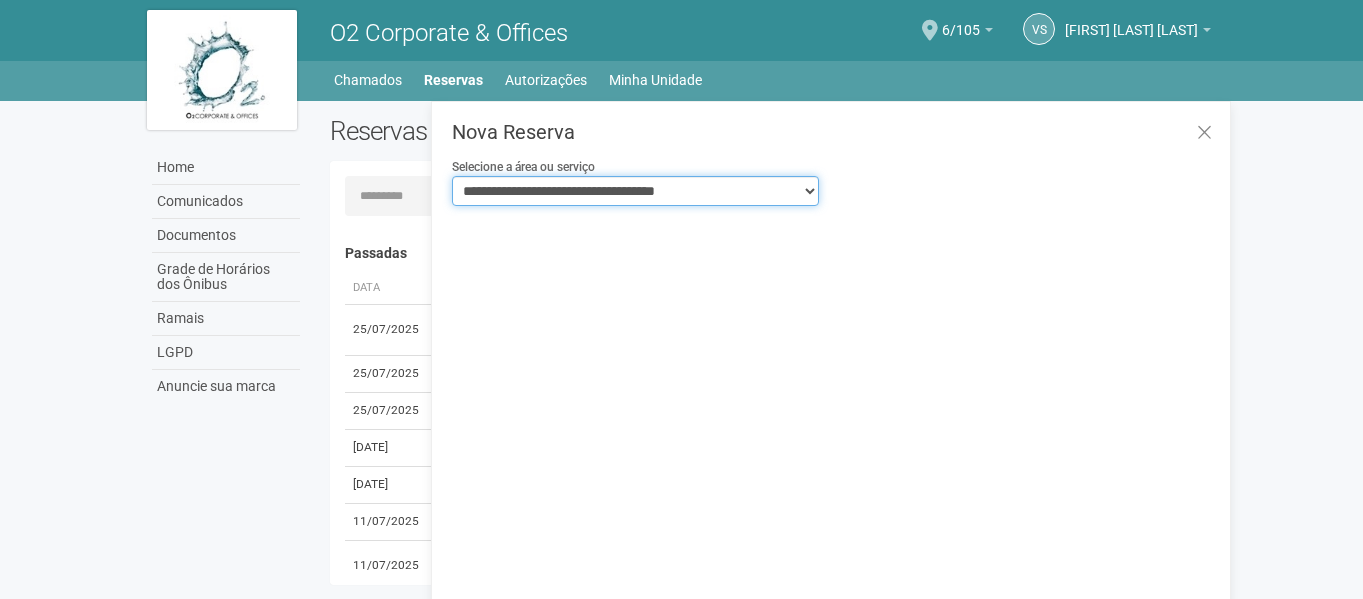 click on "**********" at bounding box center (635, 191) 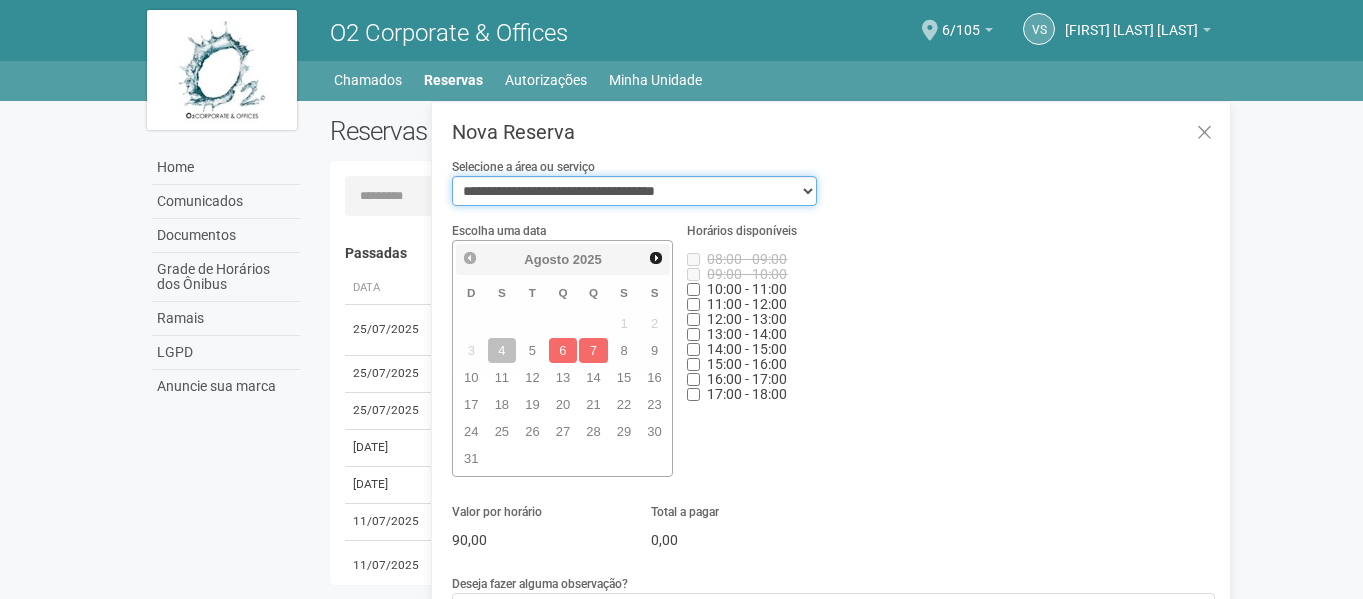 click on "**********" at bounding box center (634, 191) 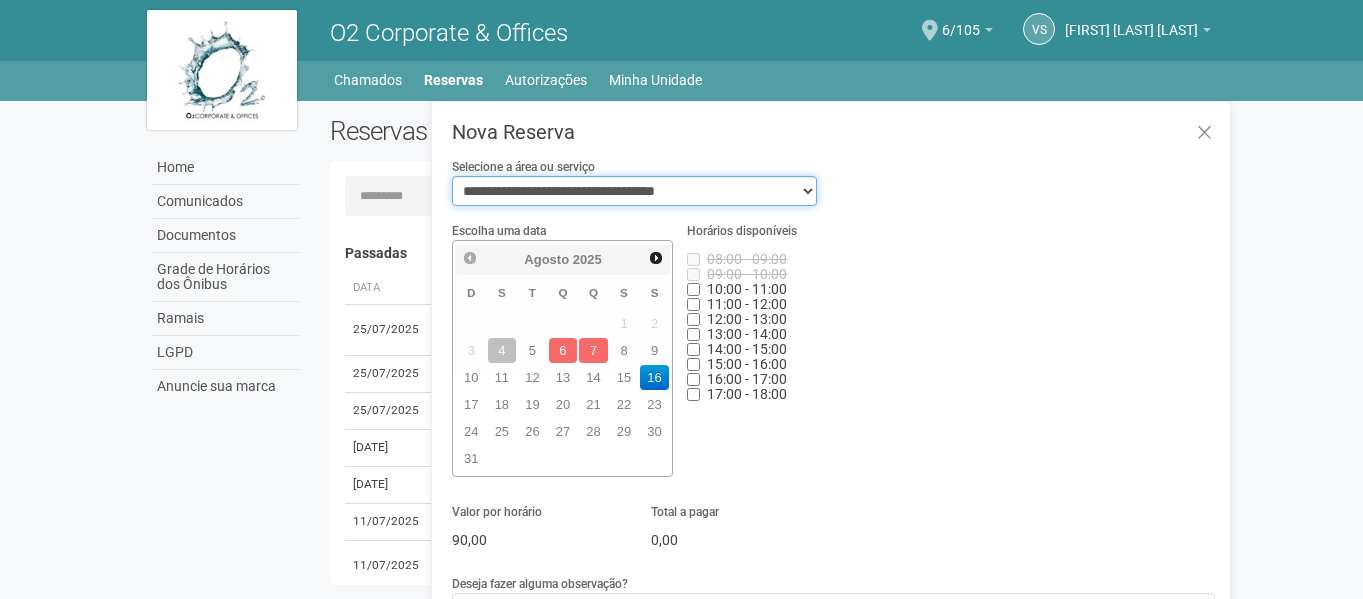 click on "**********" at bounding box center (634, 191) 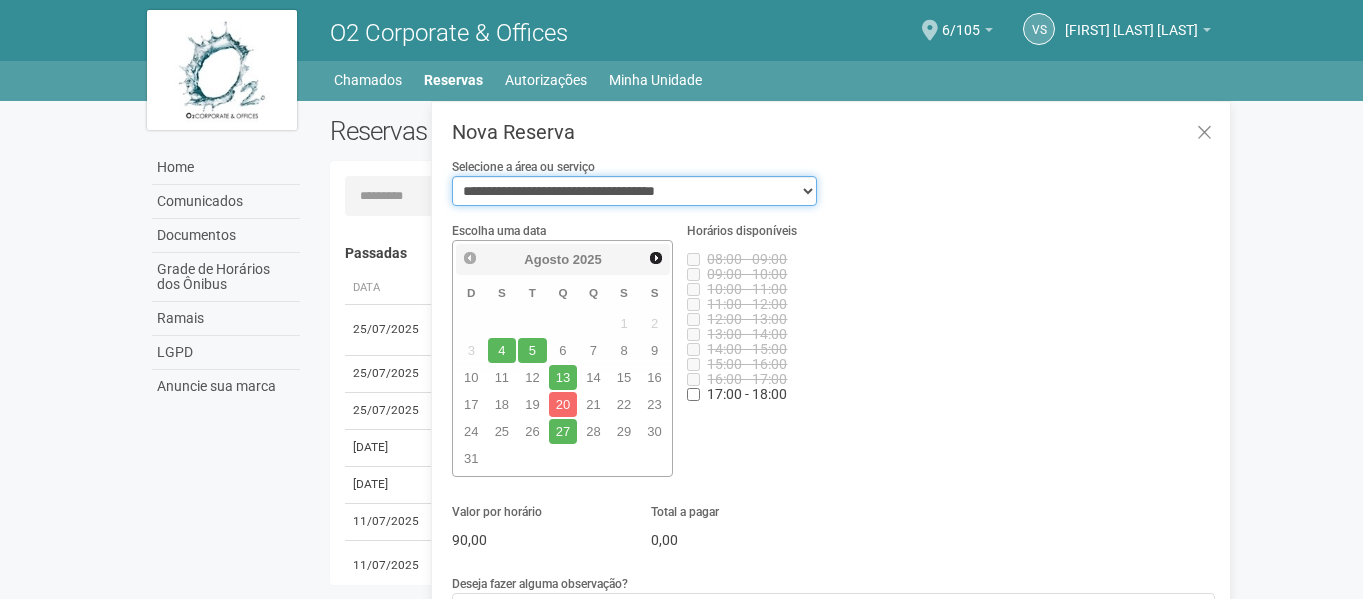 click on "**********" at bounding box center (634, 191) 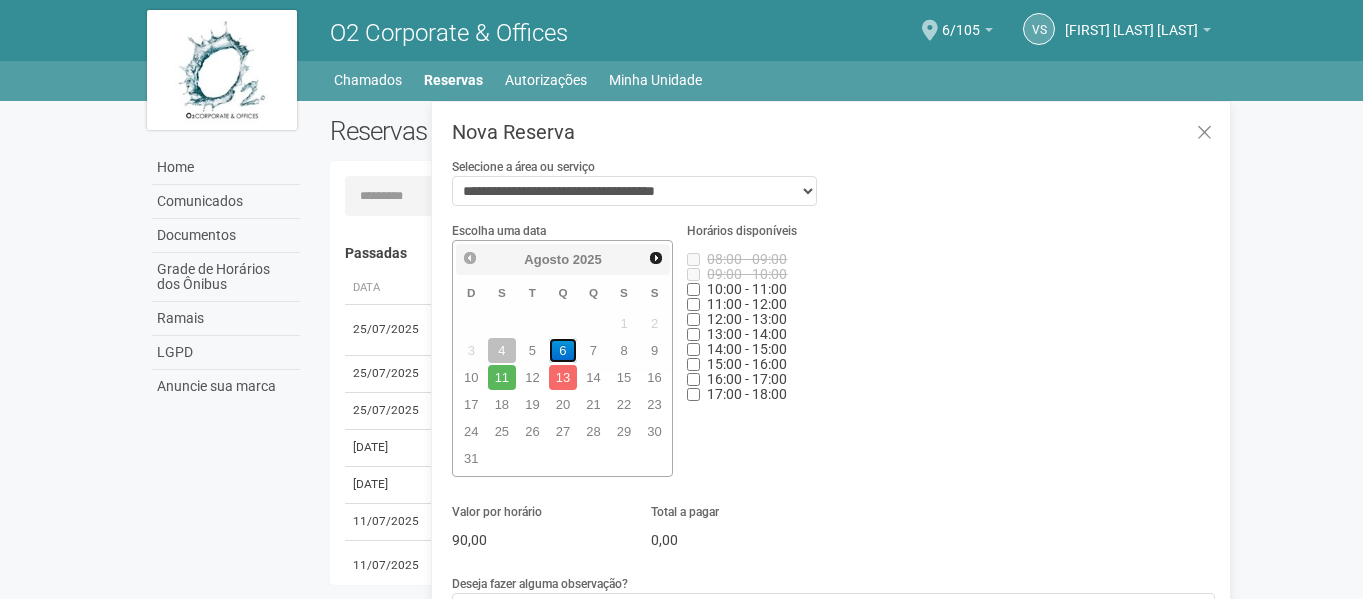 click on "6" at bounding box center [563, 350] 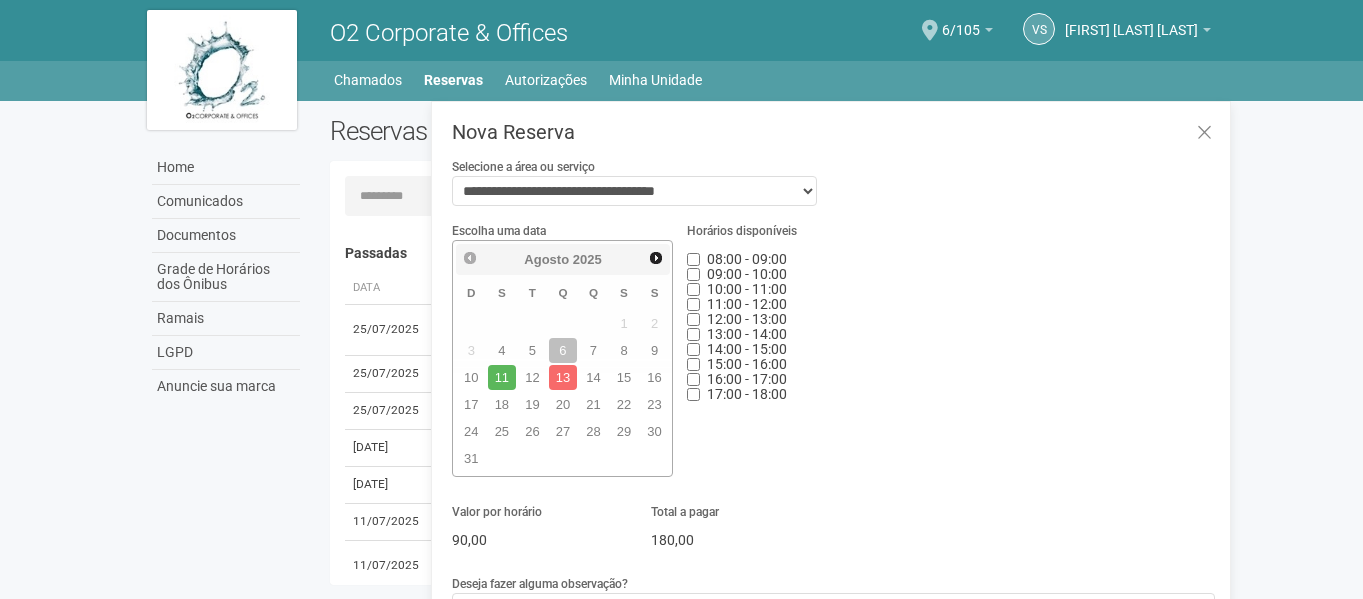 click on "**********" at bounding box center [833, 189] 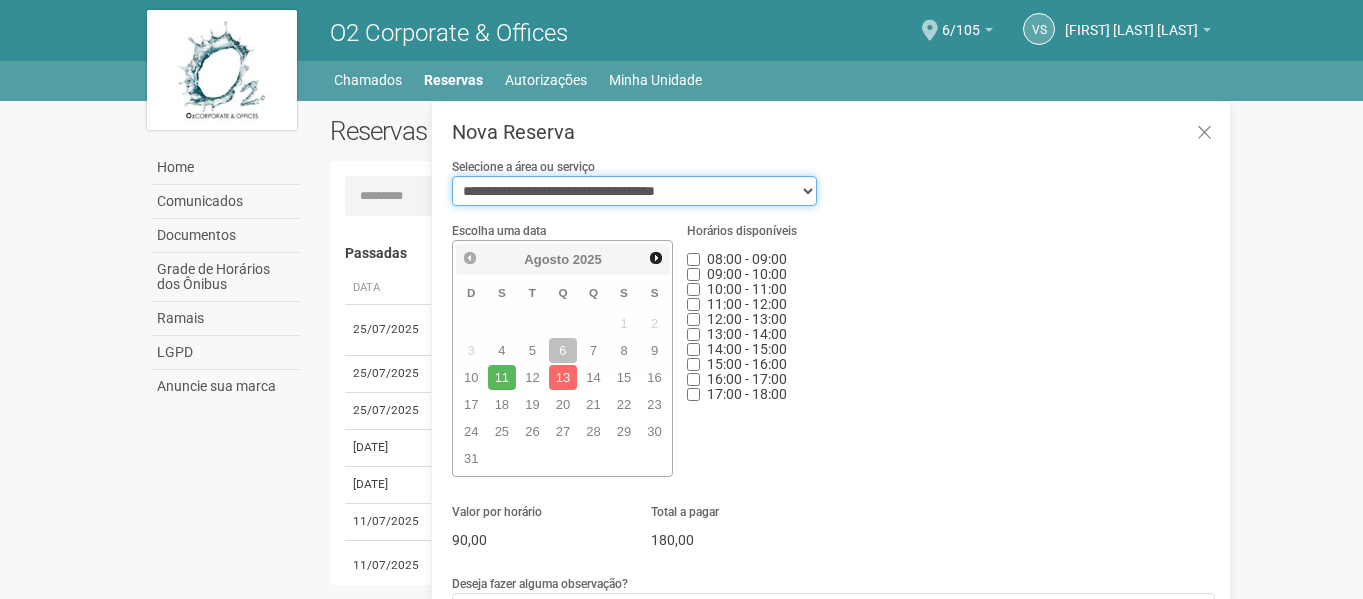 click on "**********" at bounding box center [634, 191] 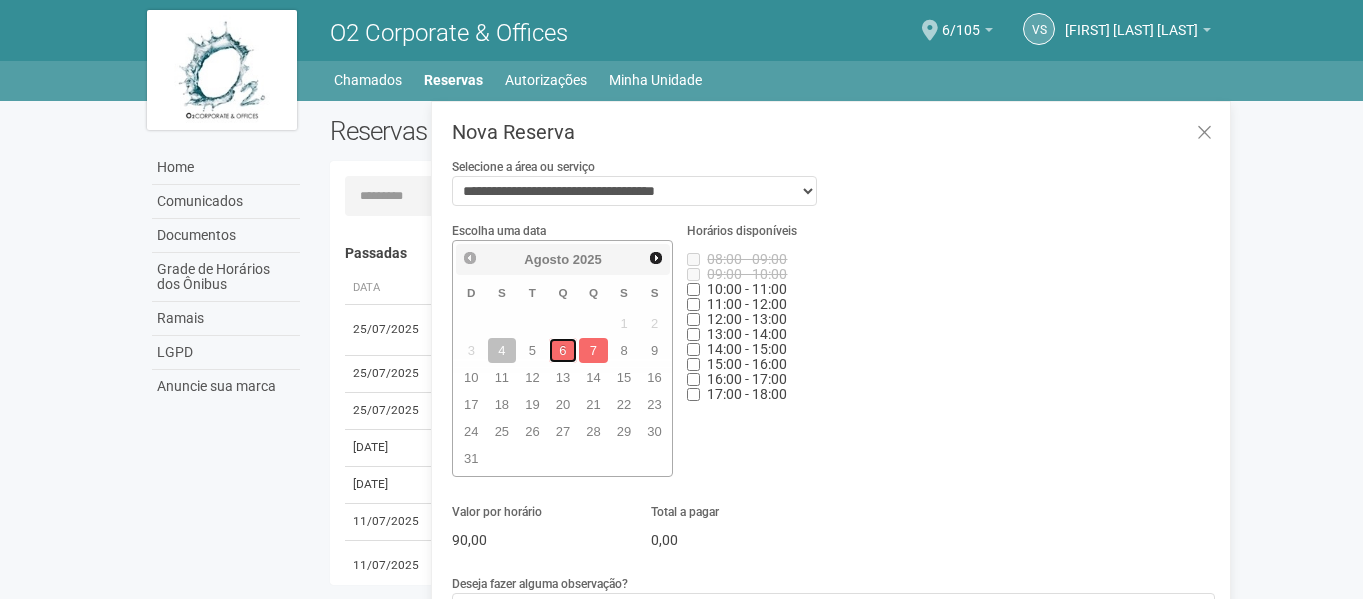 click on "6" at bounding box center (563, 350) 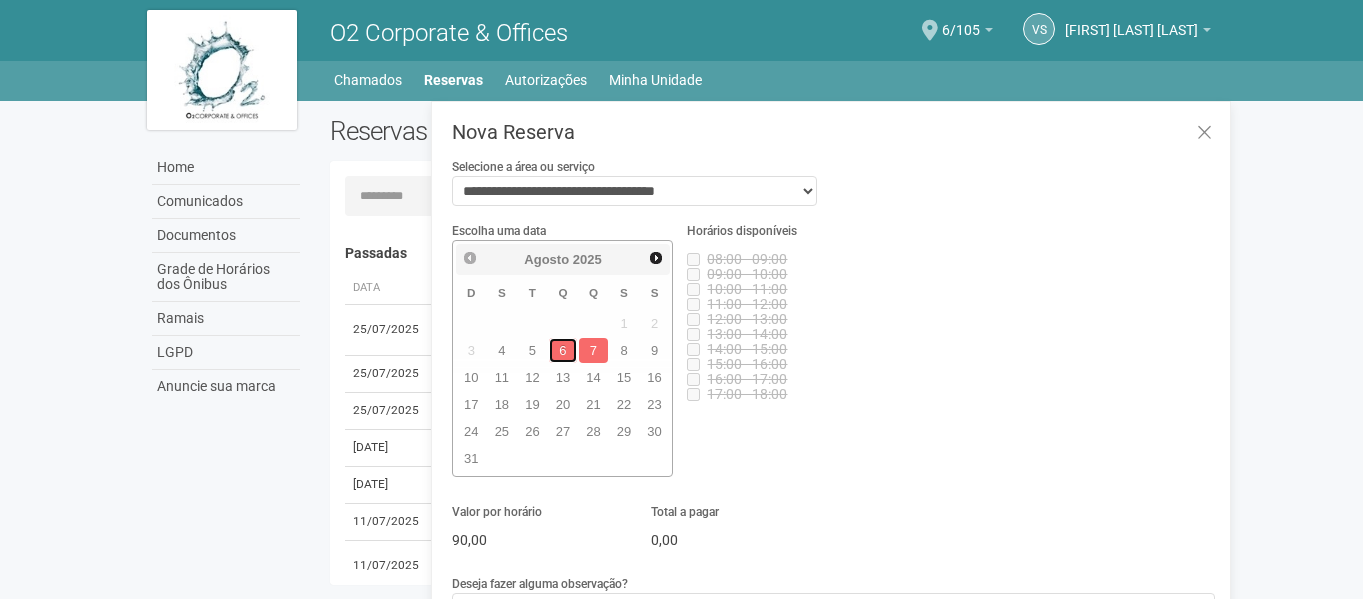 click on "6" at bounding box center [563, 350] 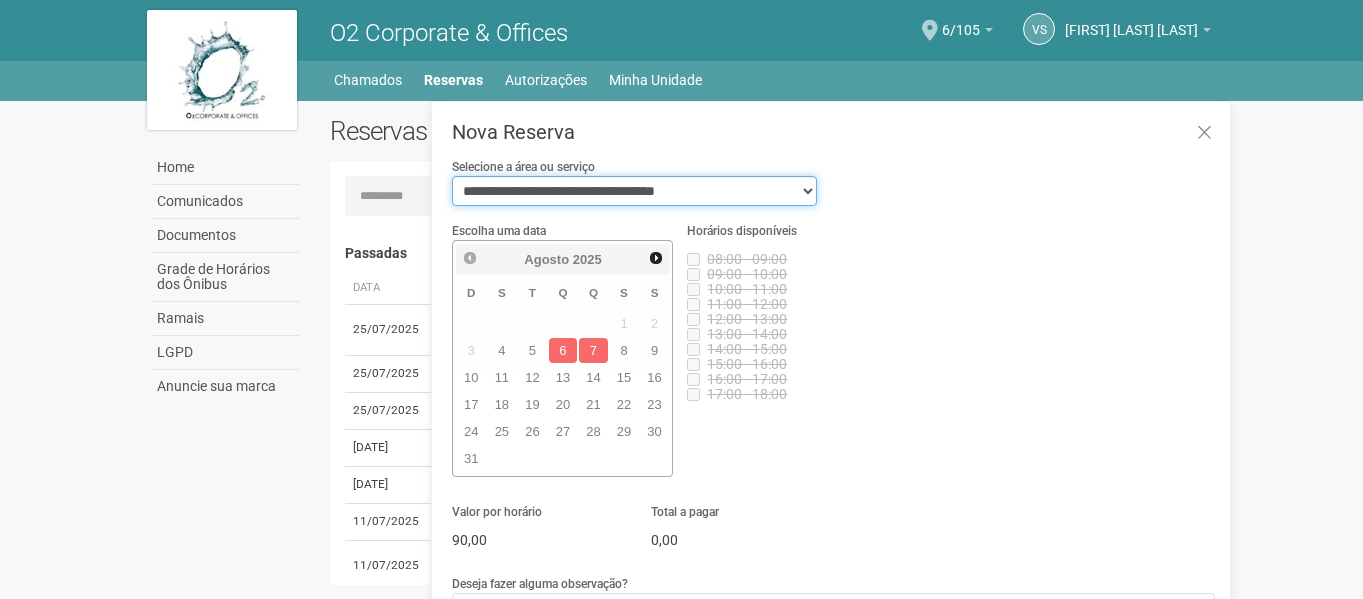 click on "**********" at bounding box center (634, 191) 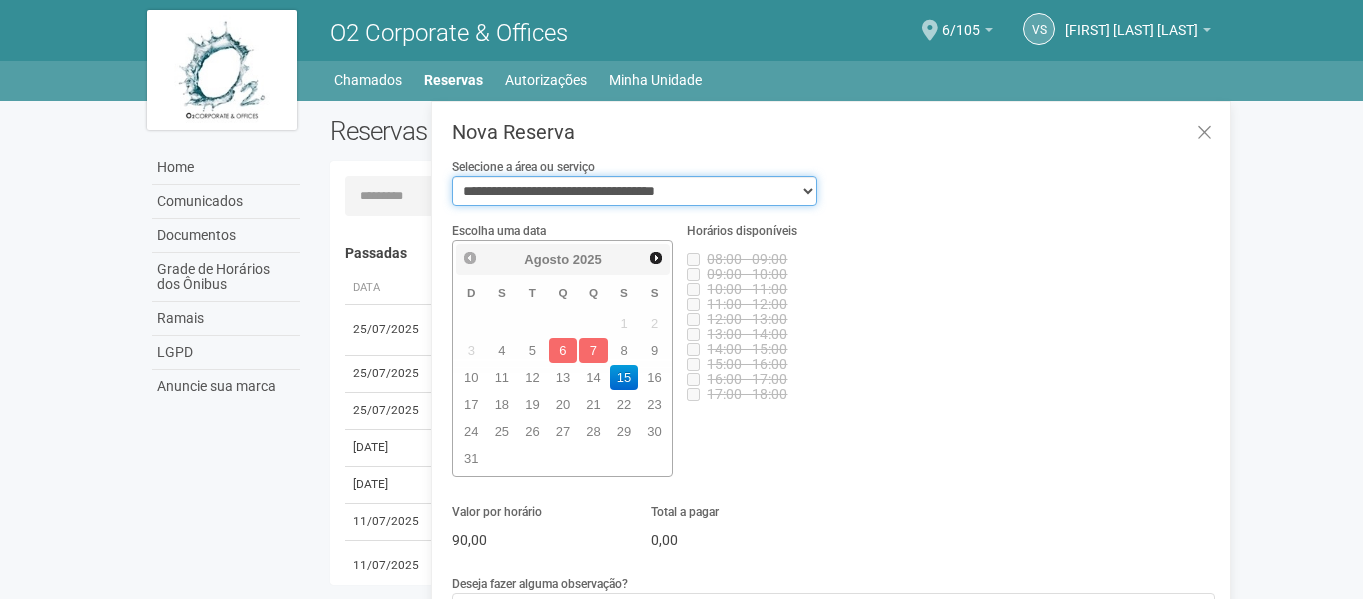 select on "**********" 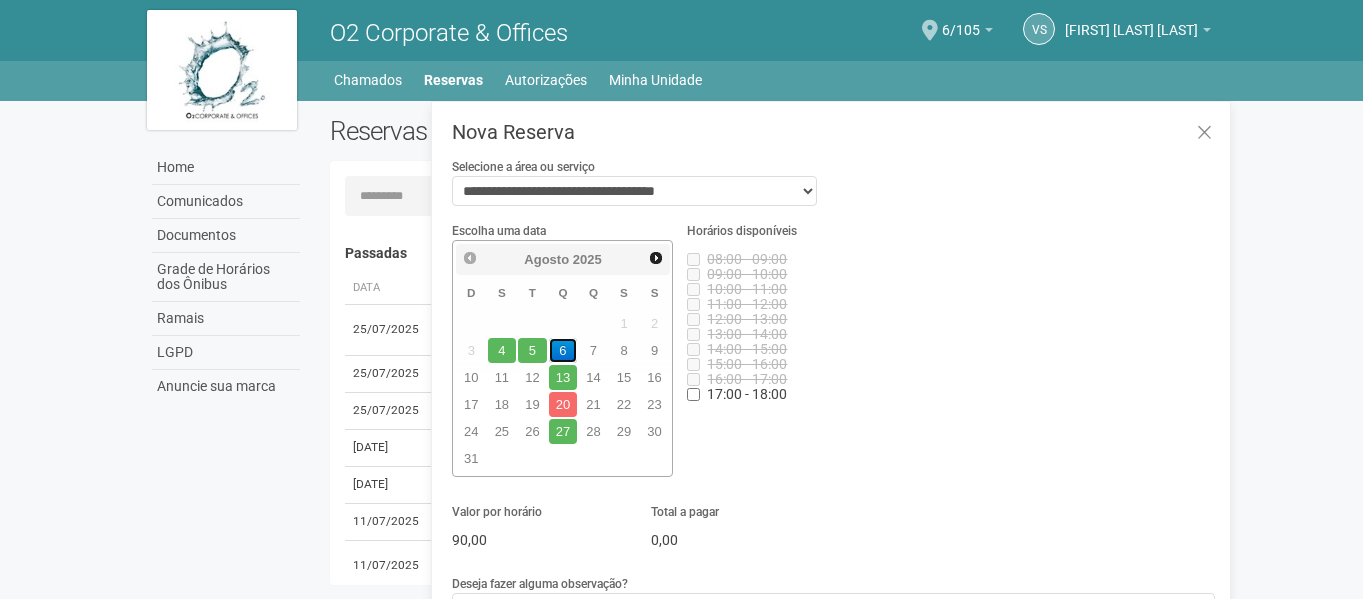 click on "6" at bounding box center (563, 350) 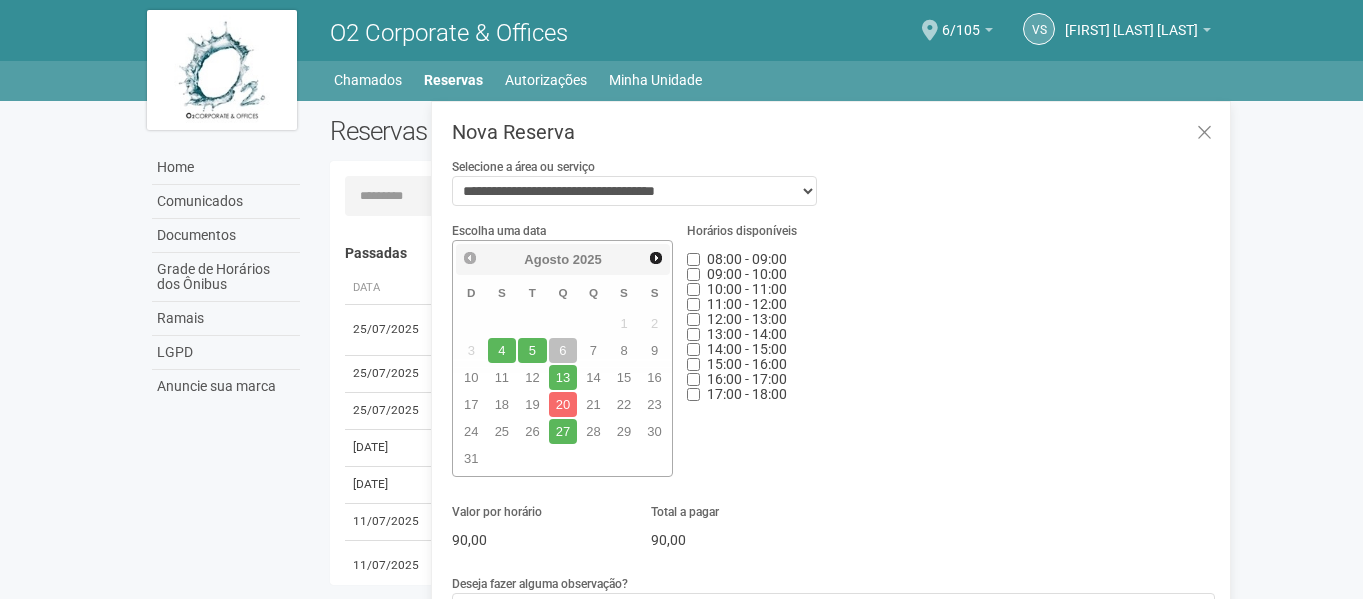 click on "11:00 - 12:00" at bounding box center (837, 305) 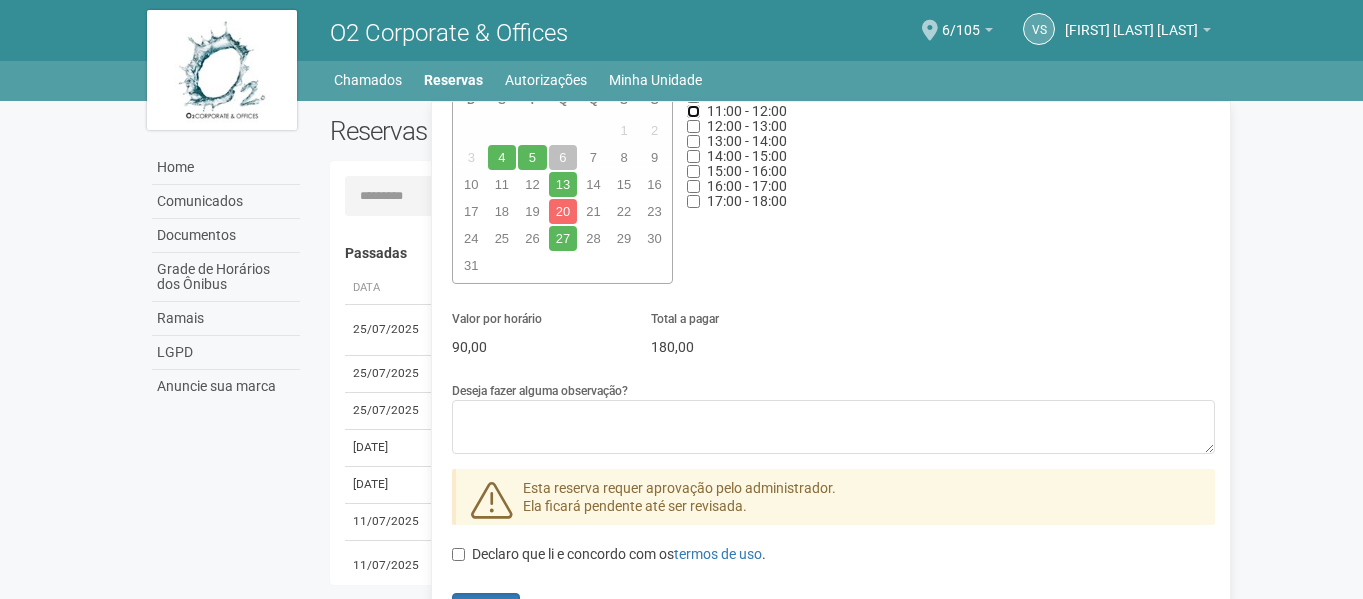 scroll, scrollTop: 200, scrollLeft: 0, axis: vertical 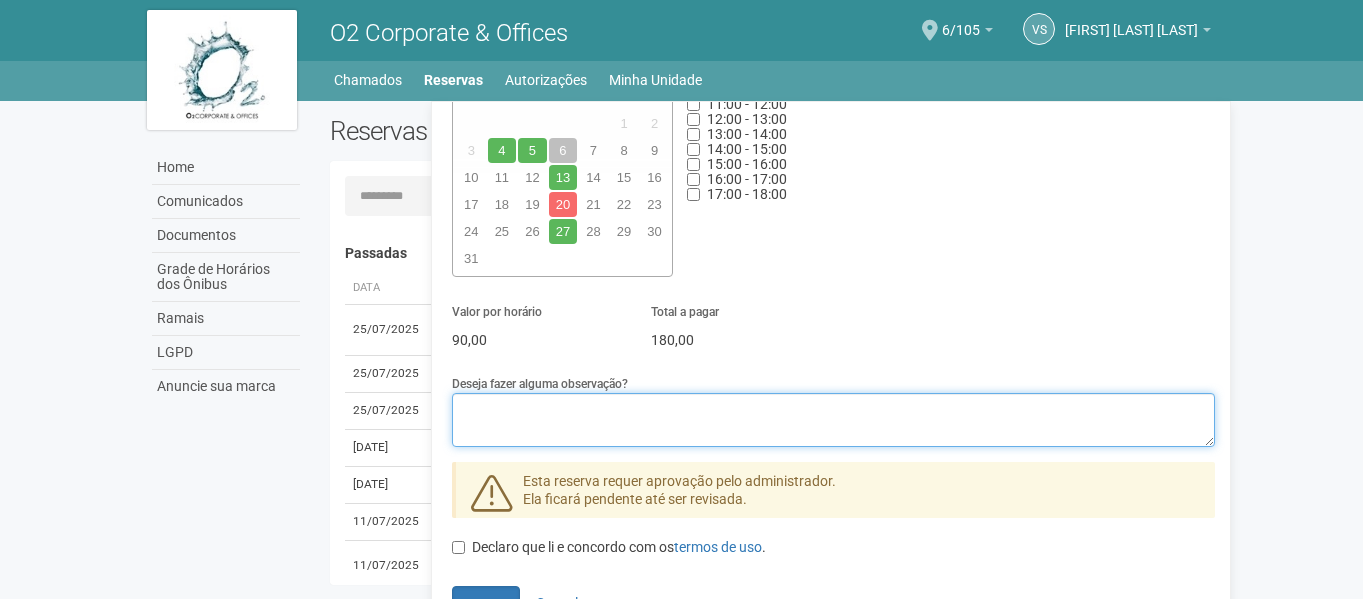 click on "Deseja fazer alguma observação?" at bounding box center (833, 420) 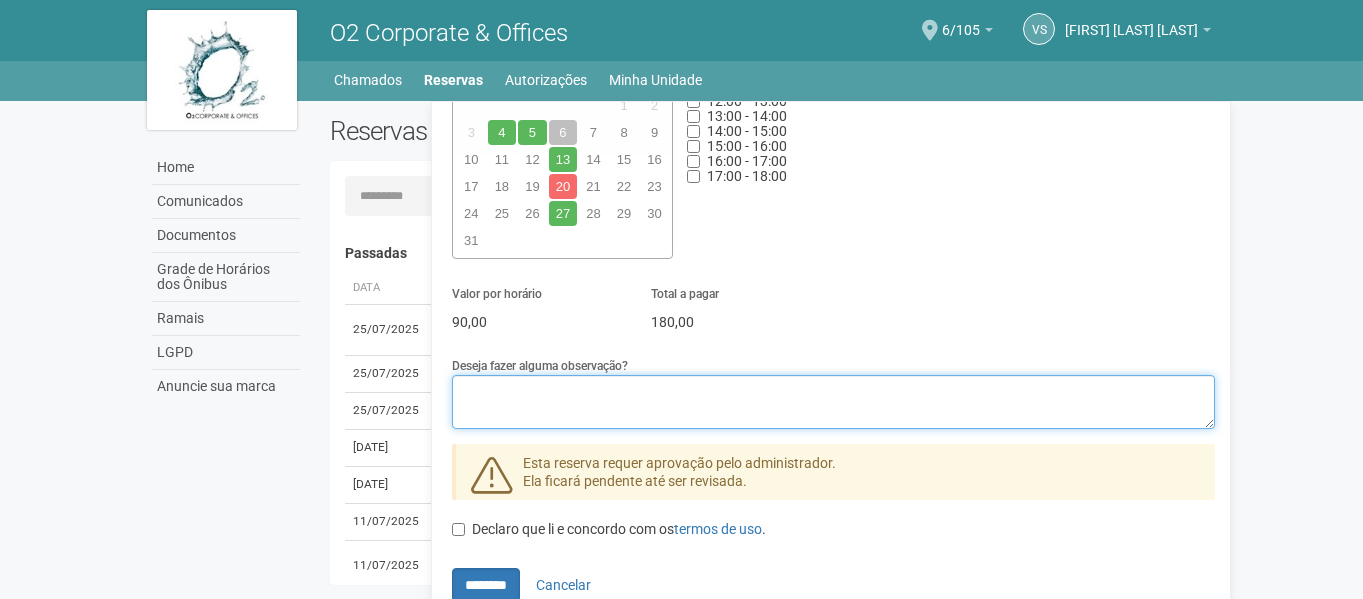 scroll, scrollTop: 220, scrollLeft: 0, axis: vertical 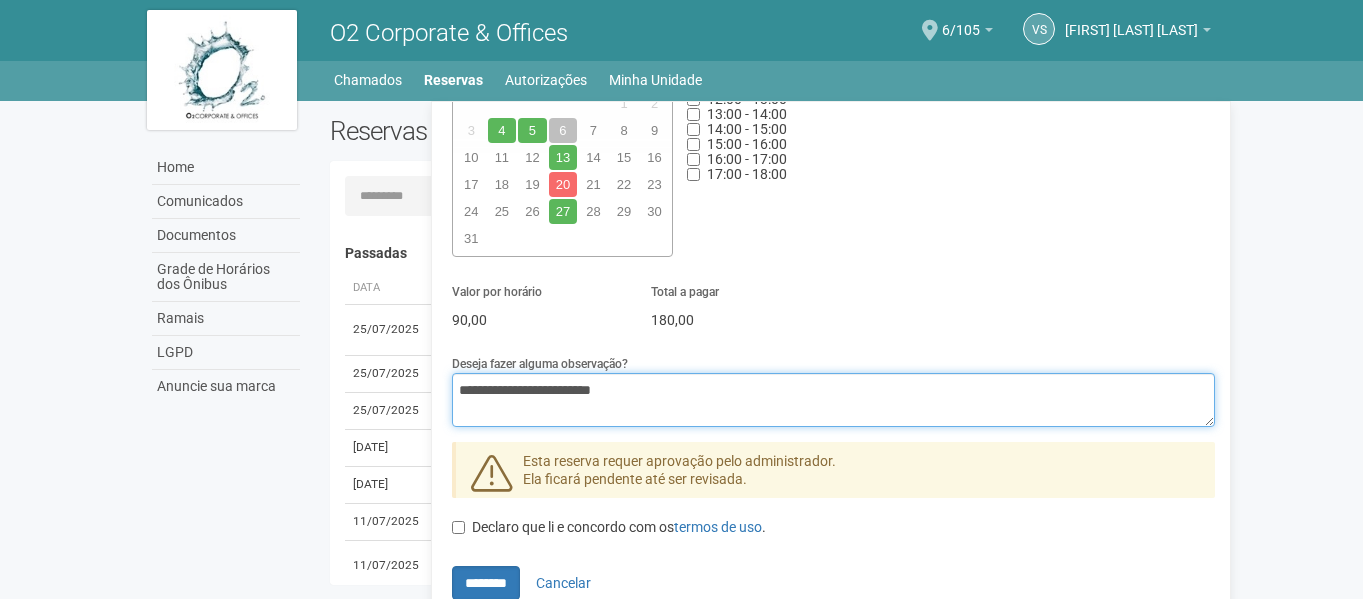 click on "**********" at bounding box center (833, 400) 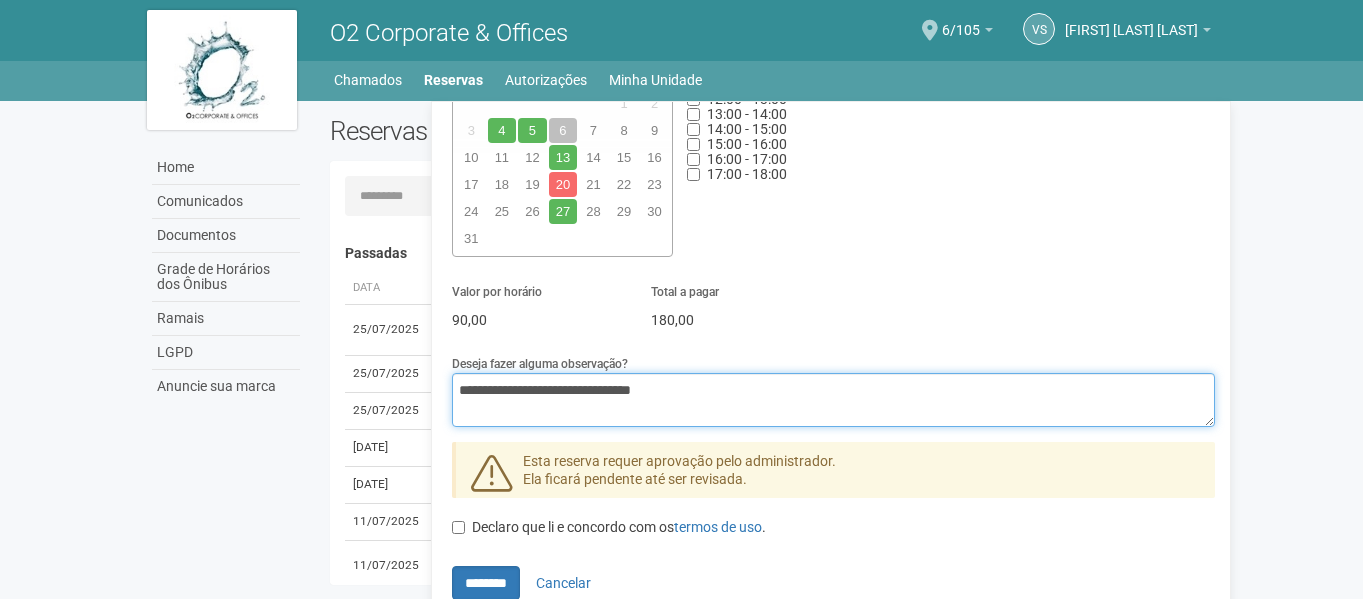 type on "**********" 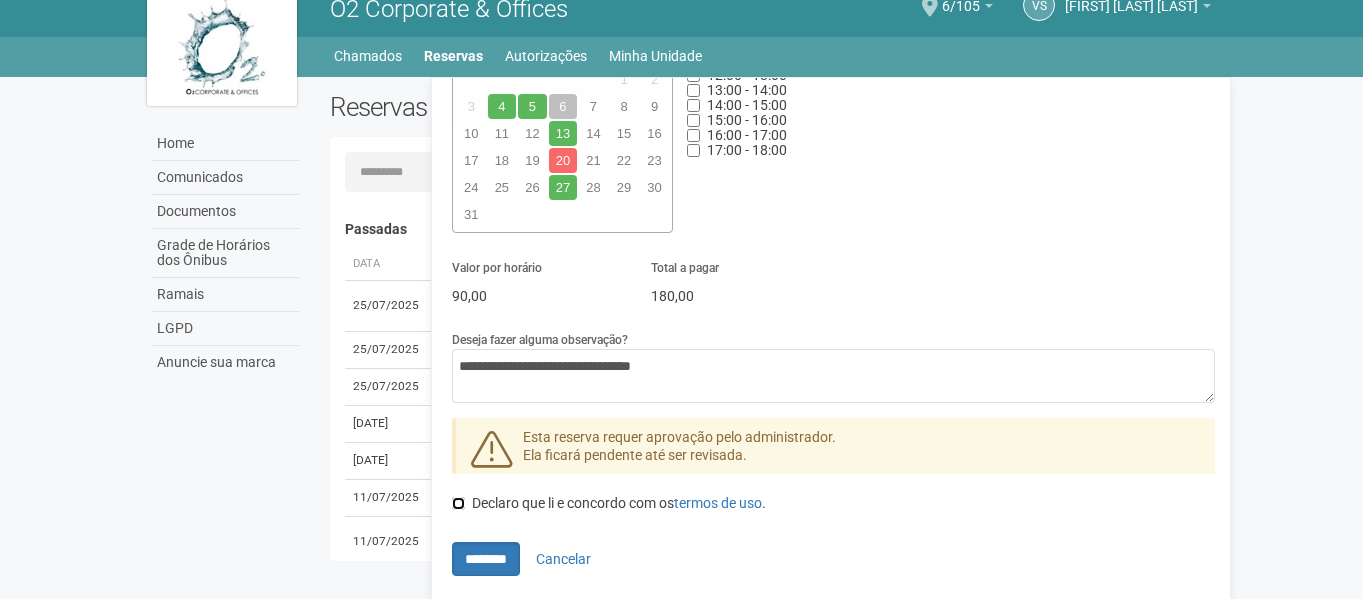 scroll, scrollTop: 31, scrollLeft: 0, axis: vertical 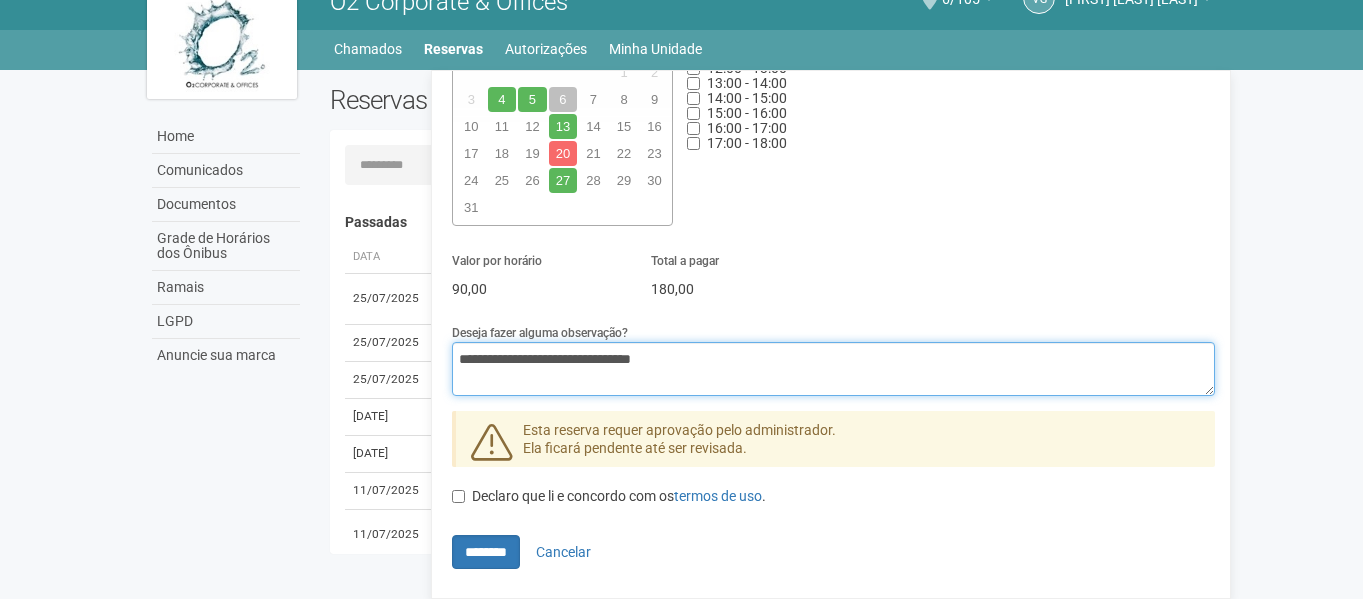 click on "**********" at bounding box center (833, 369) 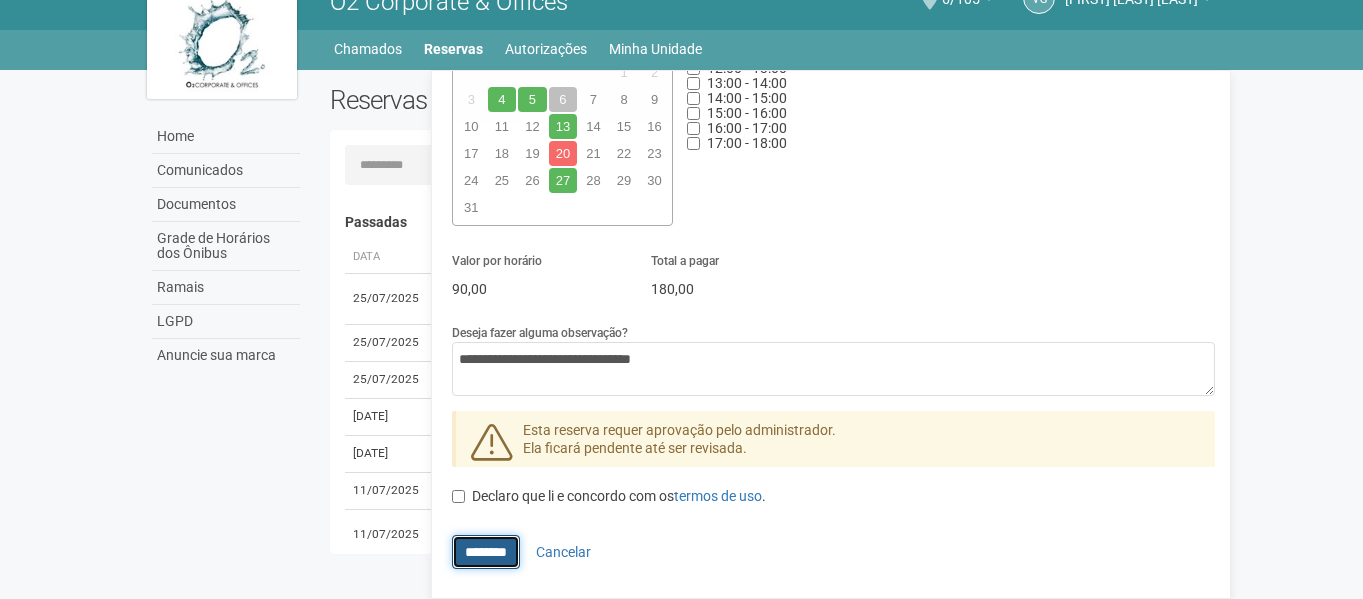 click on "********" at bounding box center (486, 552) 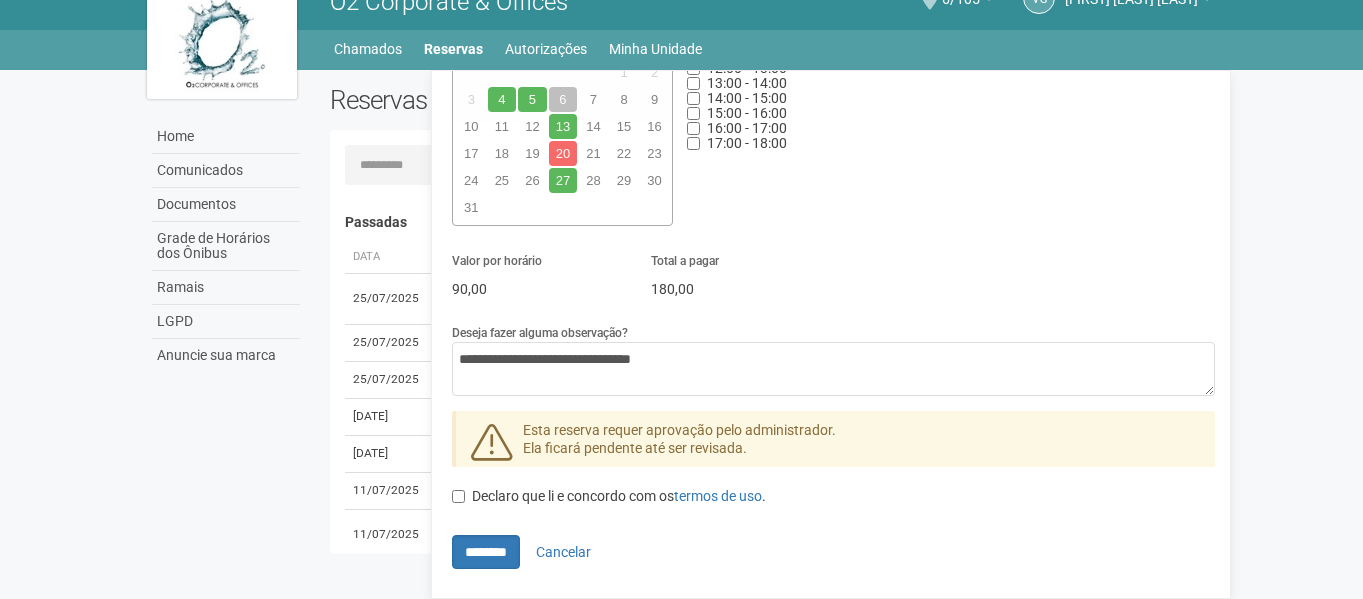 type on "**********" 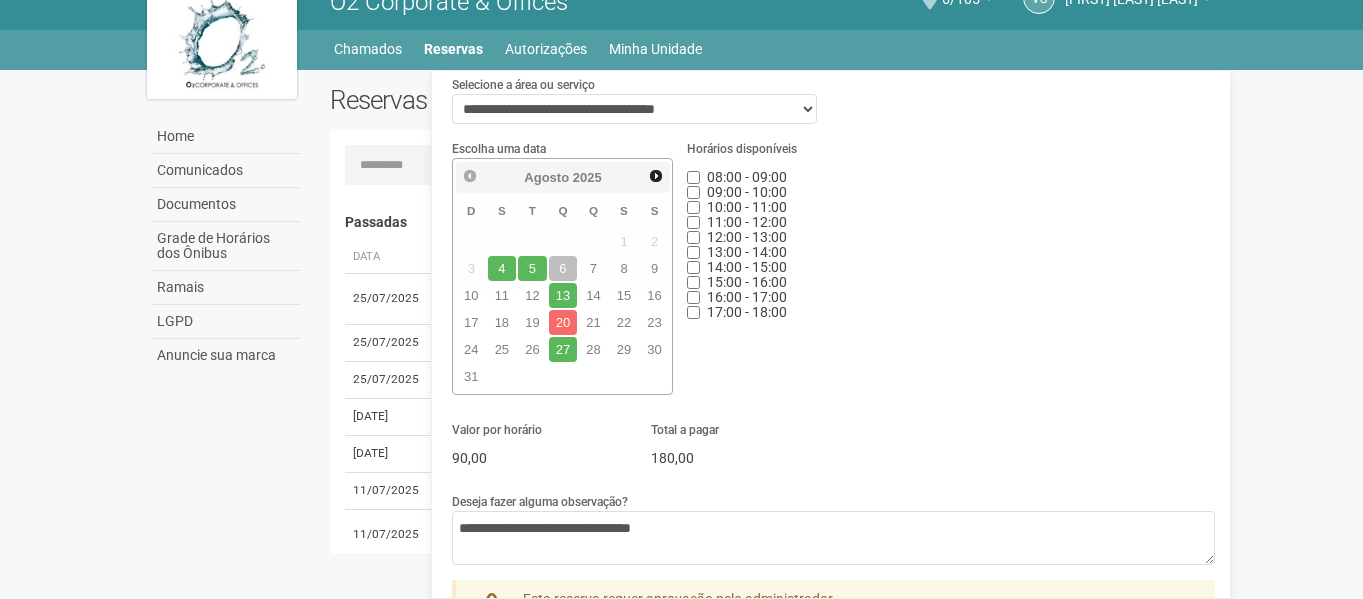 scroll, scrollTop: 20, scrollLeft: 0, axis: vertical 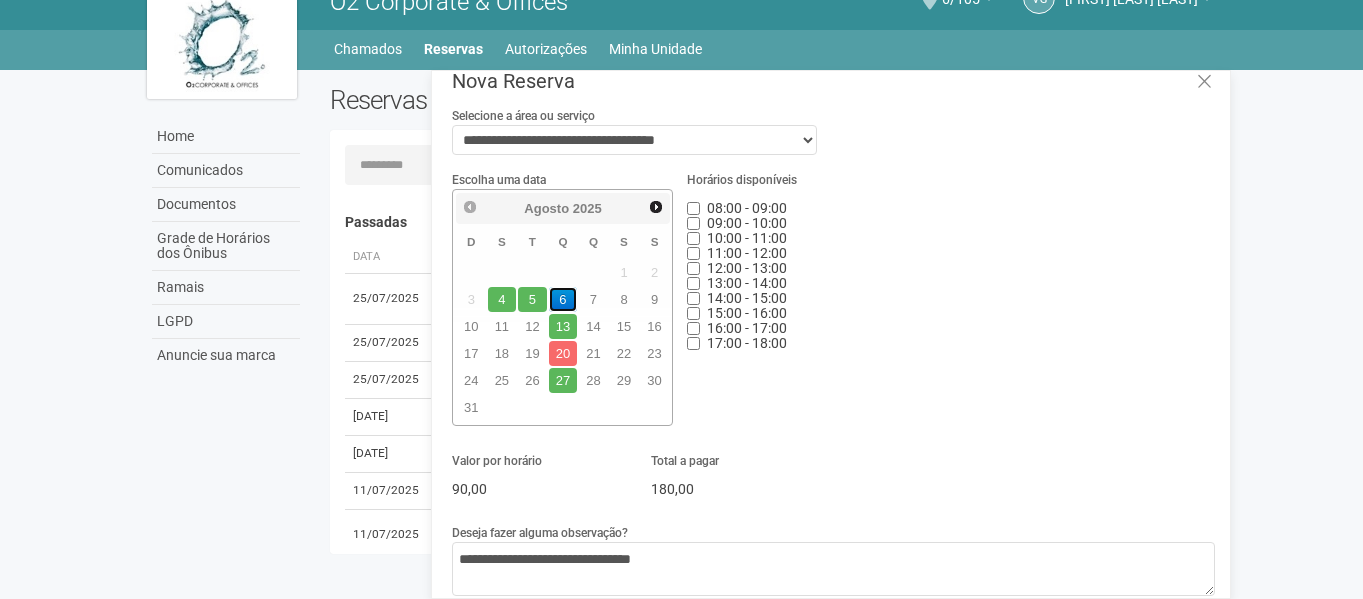 click on "6" at bounding box center (563, 299) 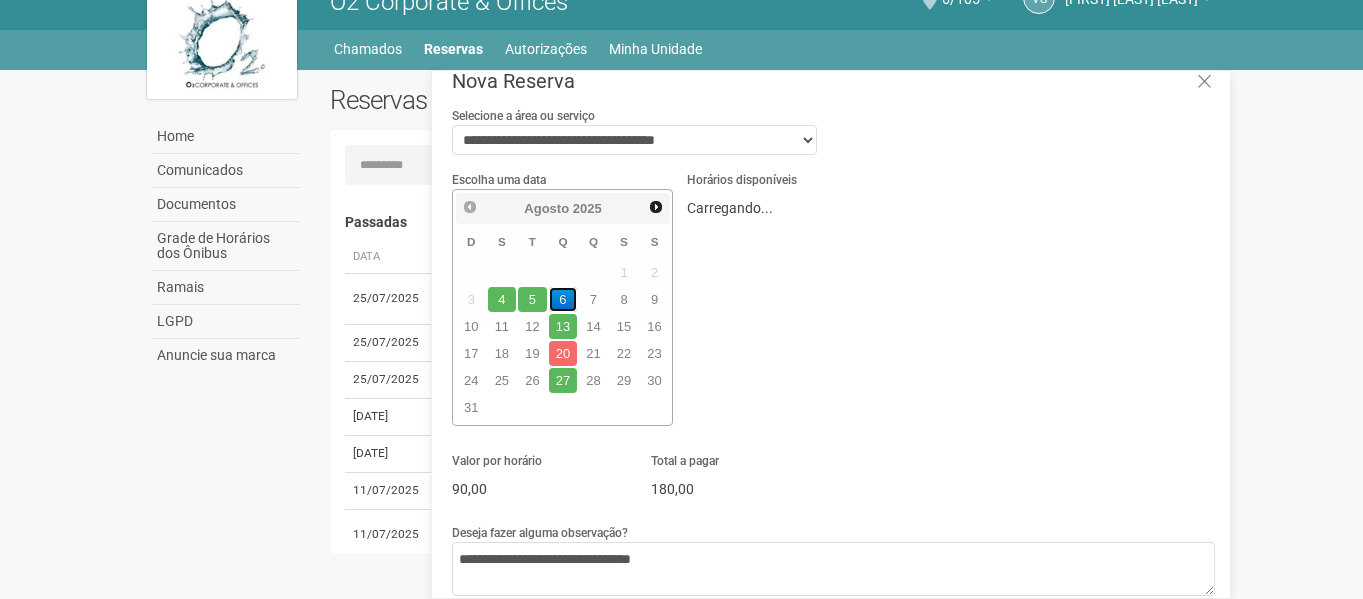 click on "6" at bounding box center [563, 299] 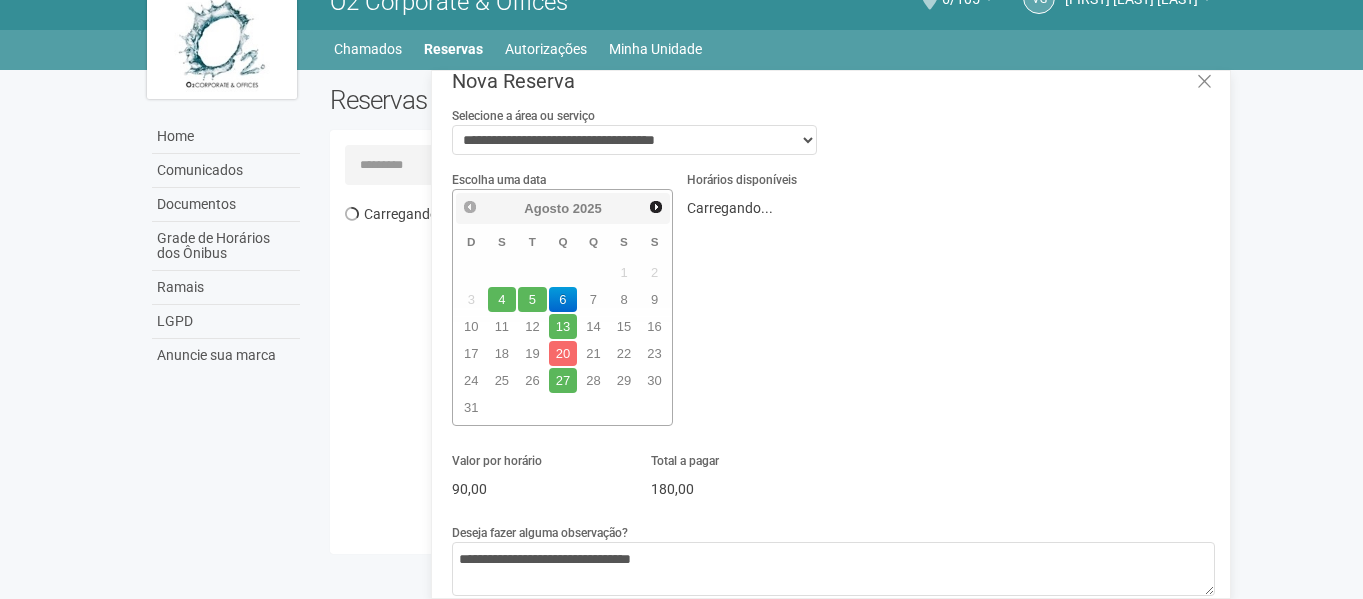 scroll, scrollTop: 0, scrollLeft: 0, axis: both 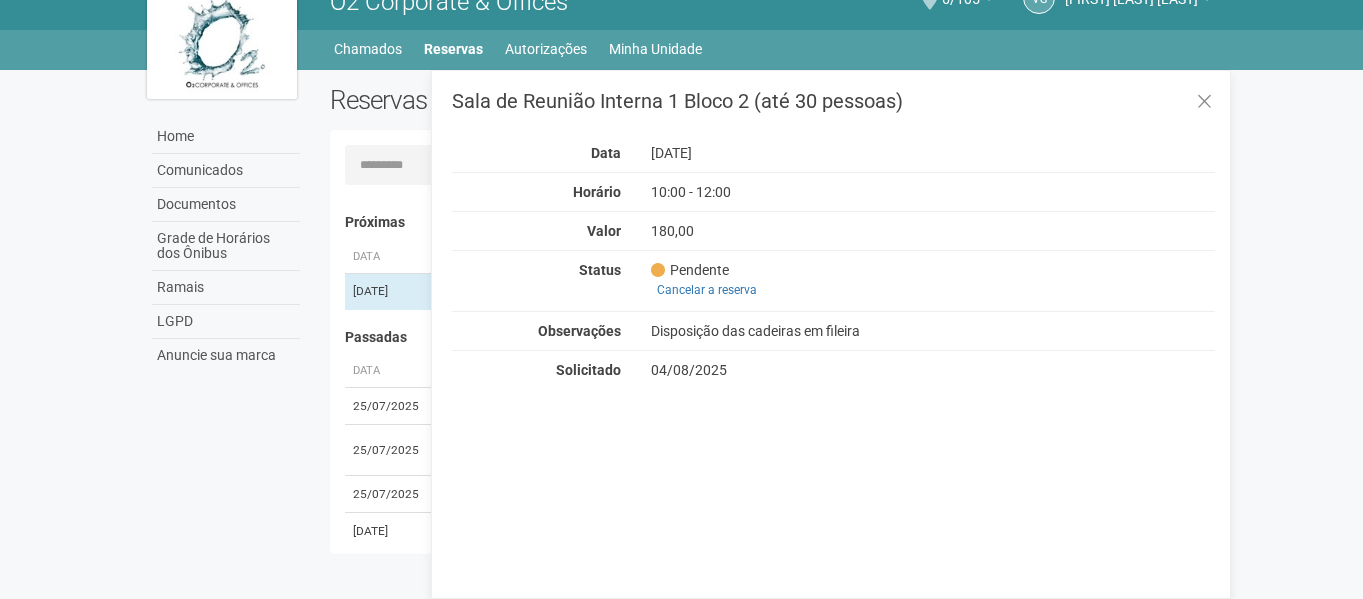 click on "[DATE]" at bounding box center (834, 153) 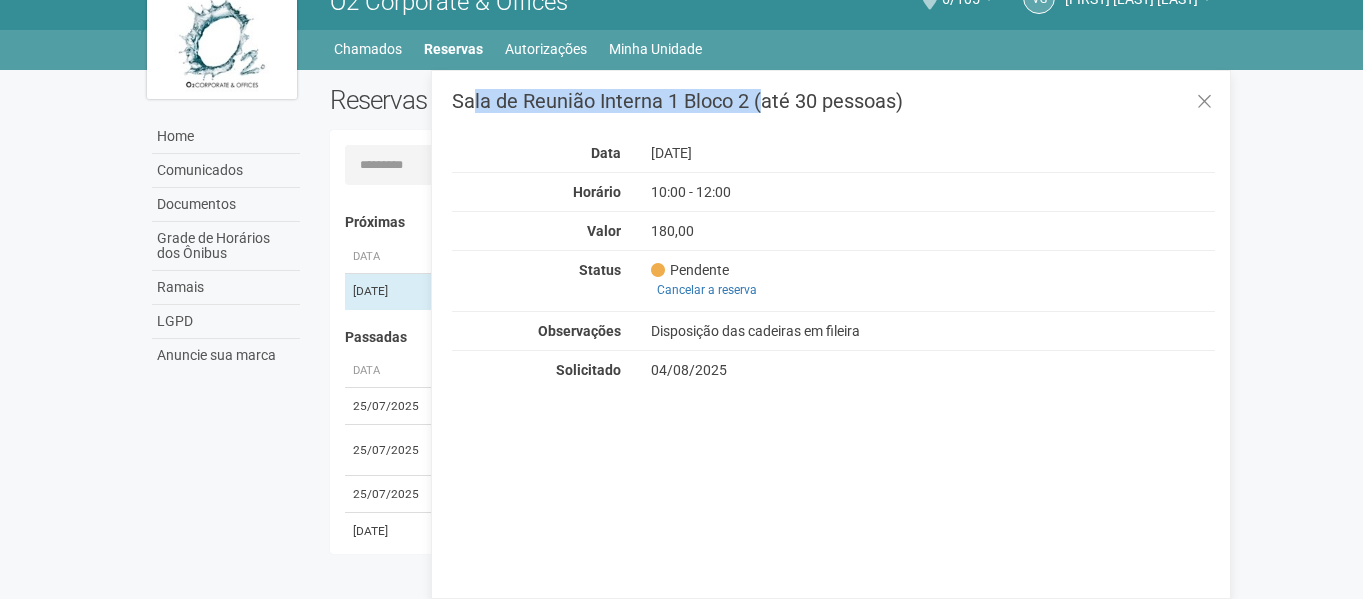 drag, startPoint x: 453, startPoint y: 94, endPoint x: 746, endPoint y: 103, distance: 293.13818 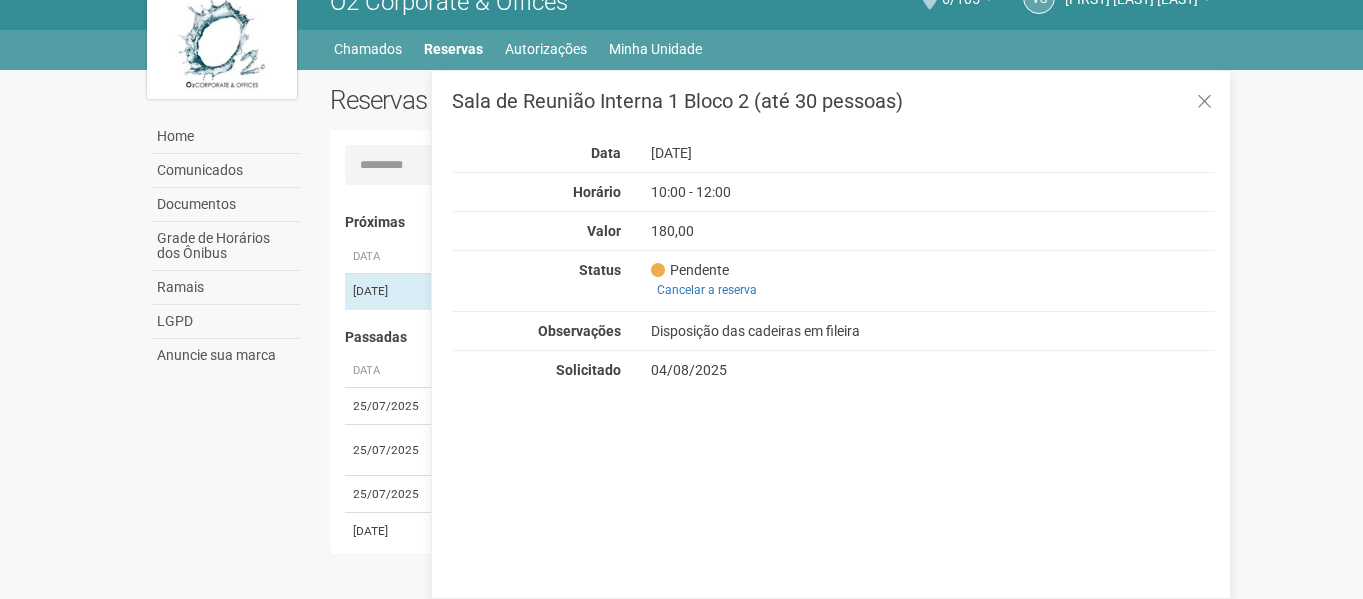 click on "Sala de Reunião Interna 1 Bloco 2 (até 30 pessoas)
Data
[DATE]
Horário
10:00 - 12:00
Valor
180,00
Status
Pendente
Cancelar a reserva
Observações
Disposição das cadeiras em fileira
Solicitado
[DATE]" at bounding box center (833, 235) 